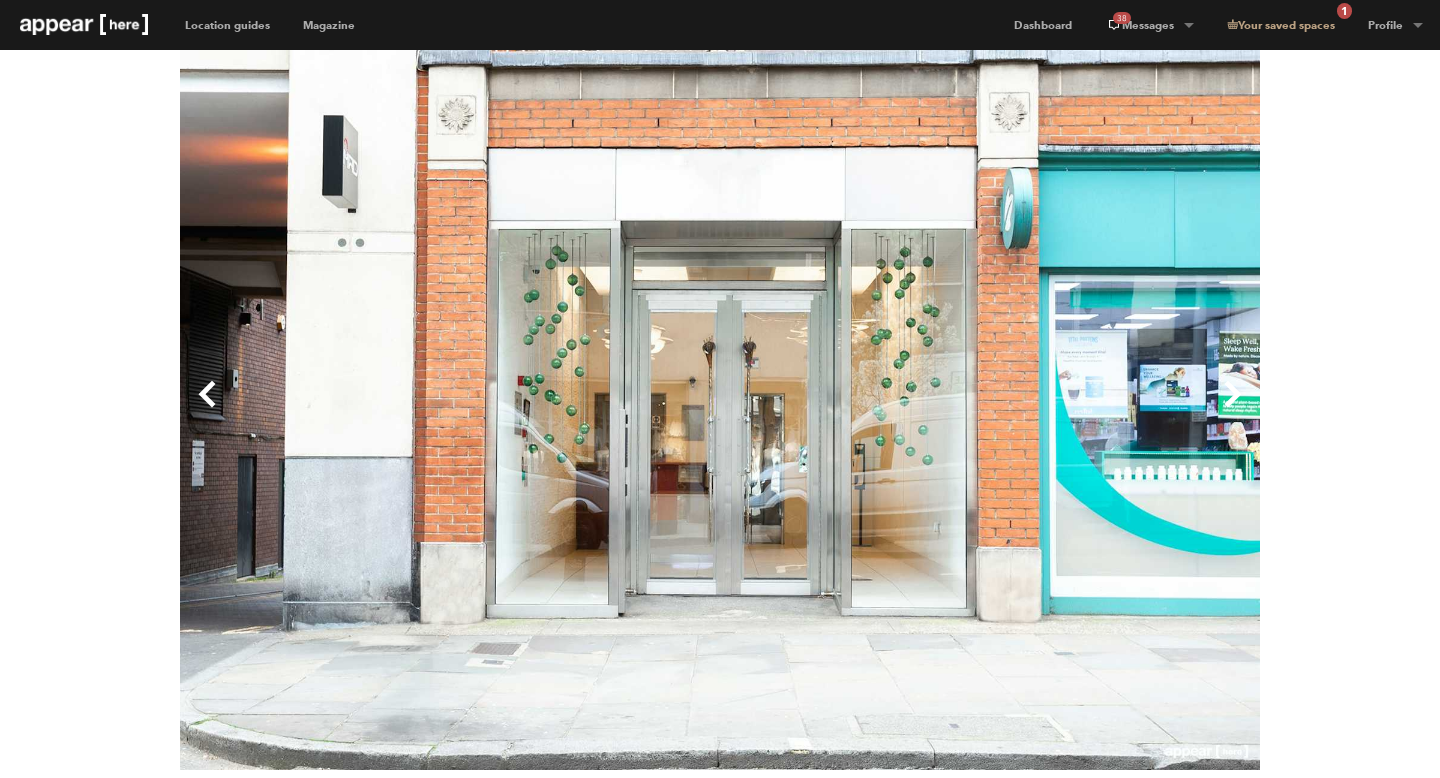 scroll, scrollTop: 562, scrollLeft: 0, axis: vertical 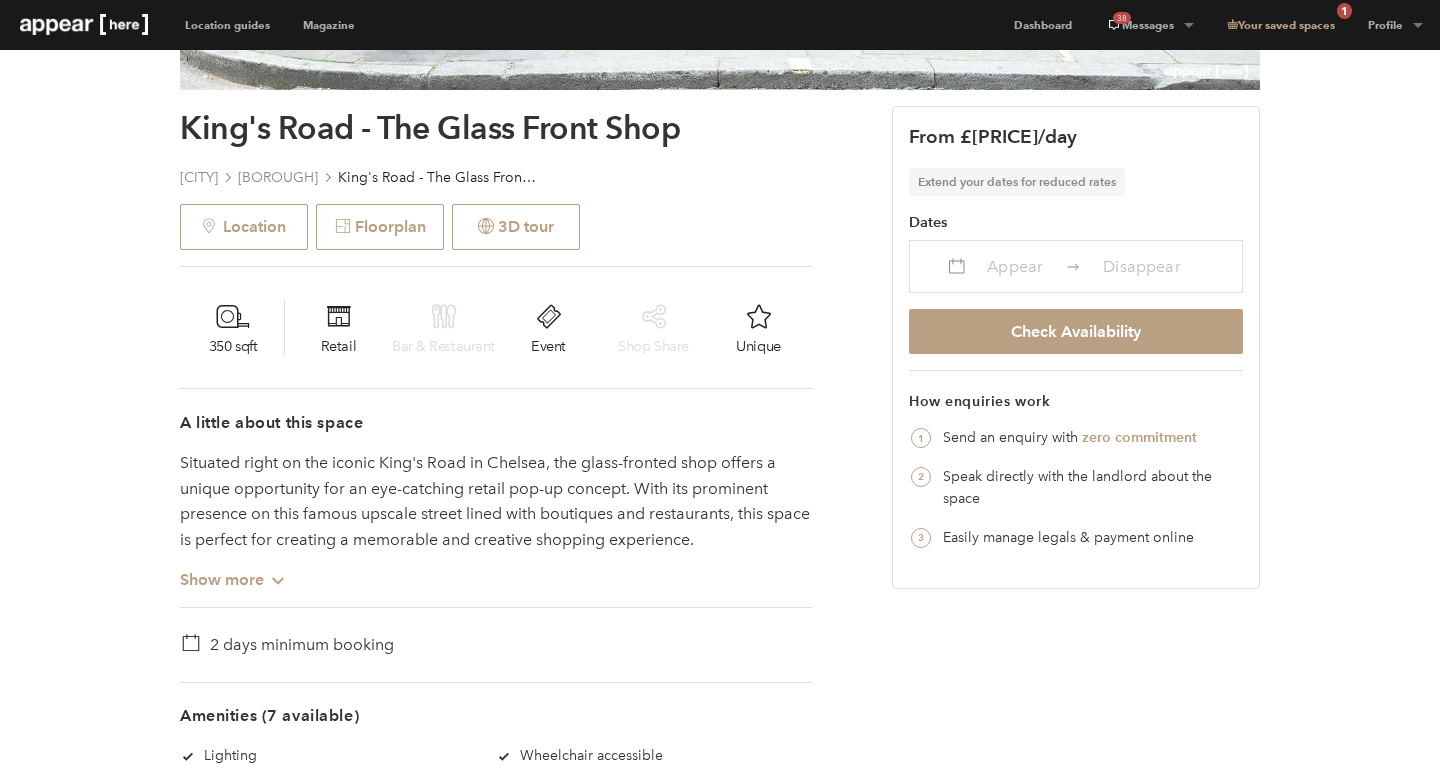 click at bounding box center [1073, 266] 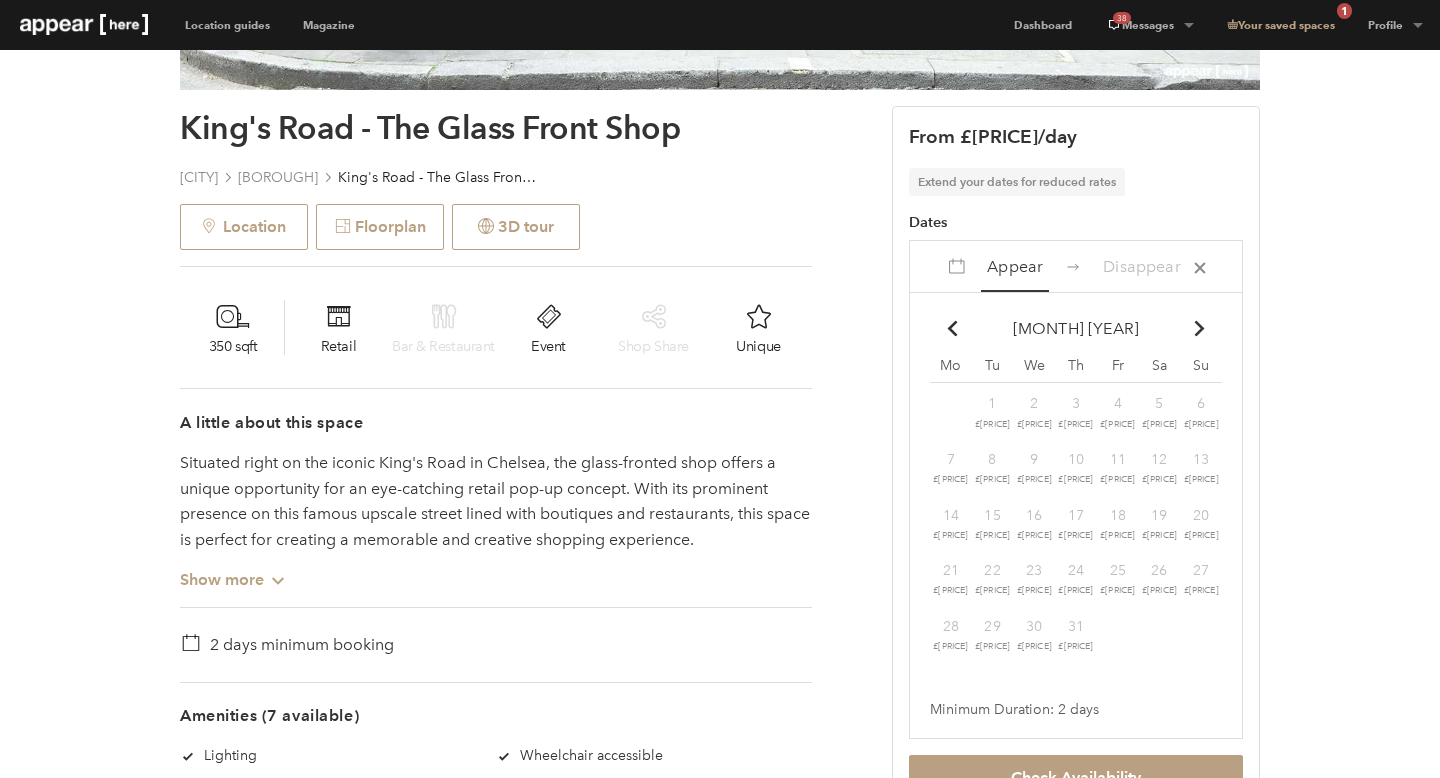 click on "Chevron-up" at bounding box center (1200, 328) 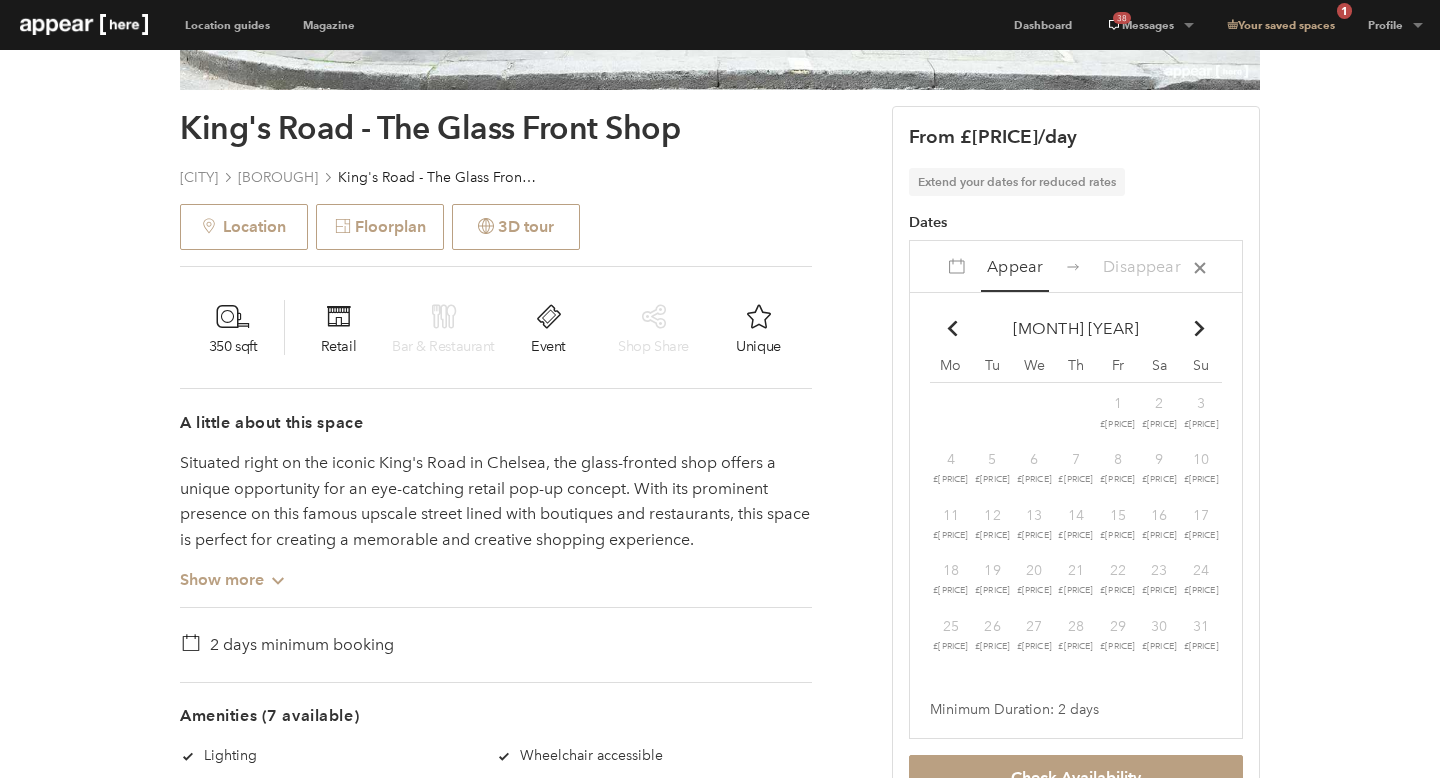 click on "Chevron-up" at bounding box center [1200, 328] 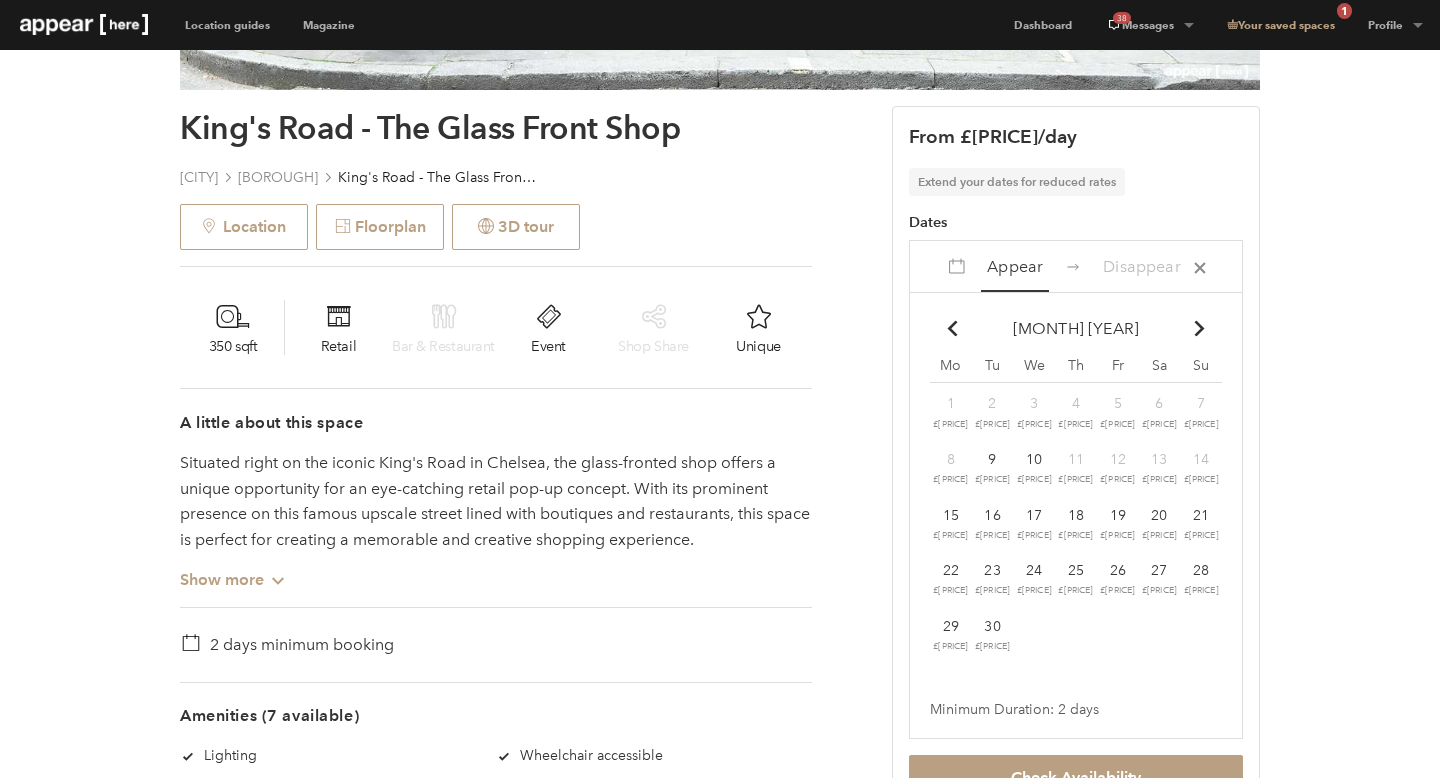 click on "Chevron-up" at bounding box center [1200, 328] 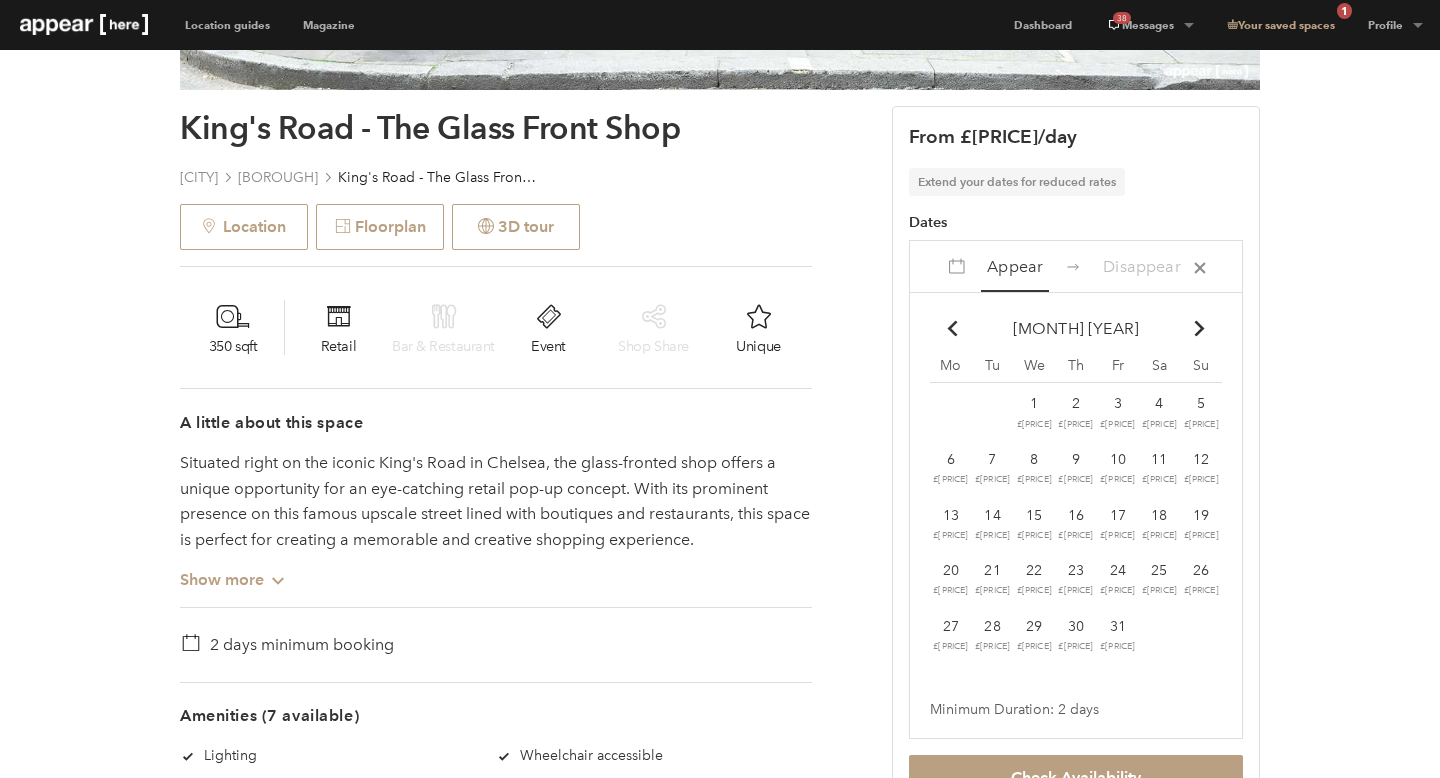click at bounding box center (952, 328) 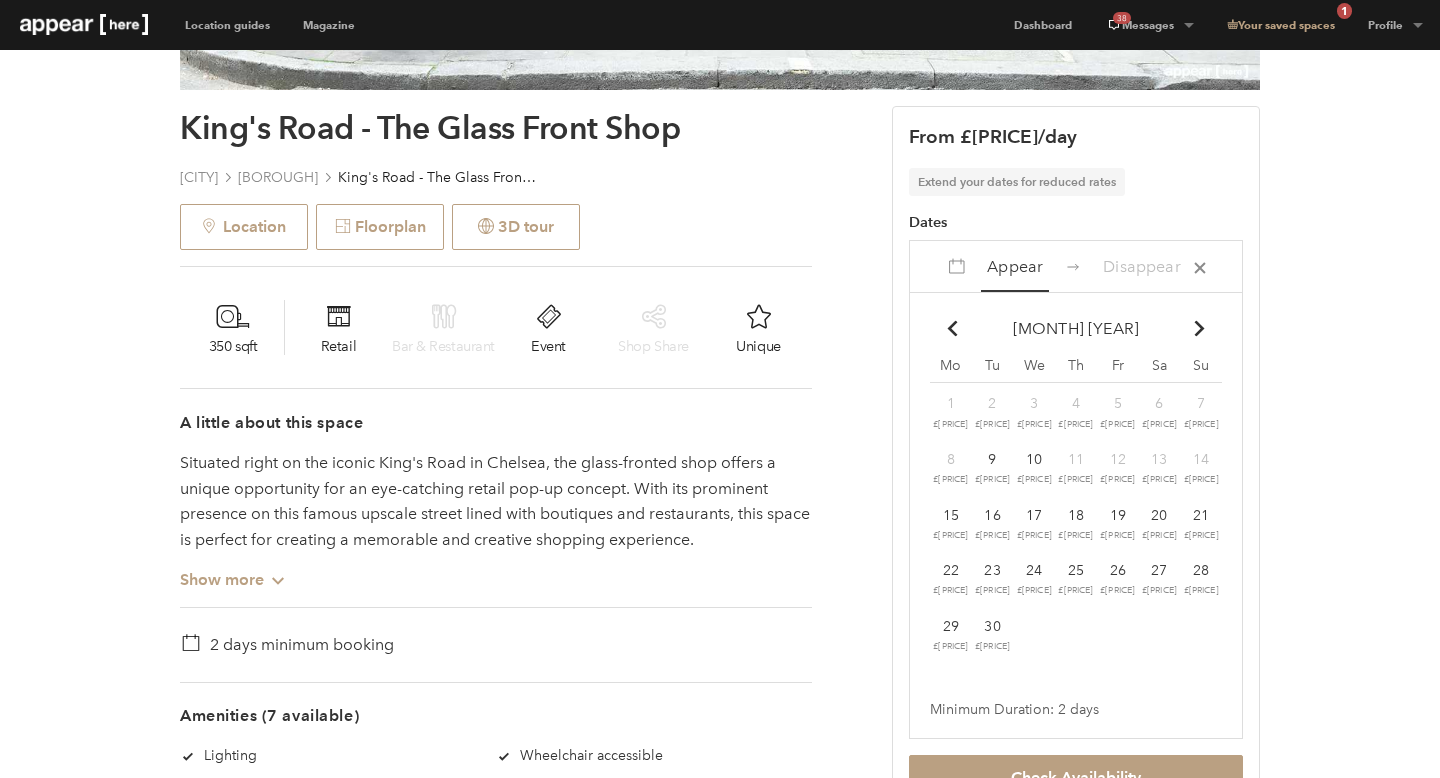 click at bounding box center [952, 328] 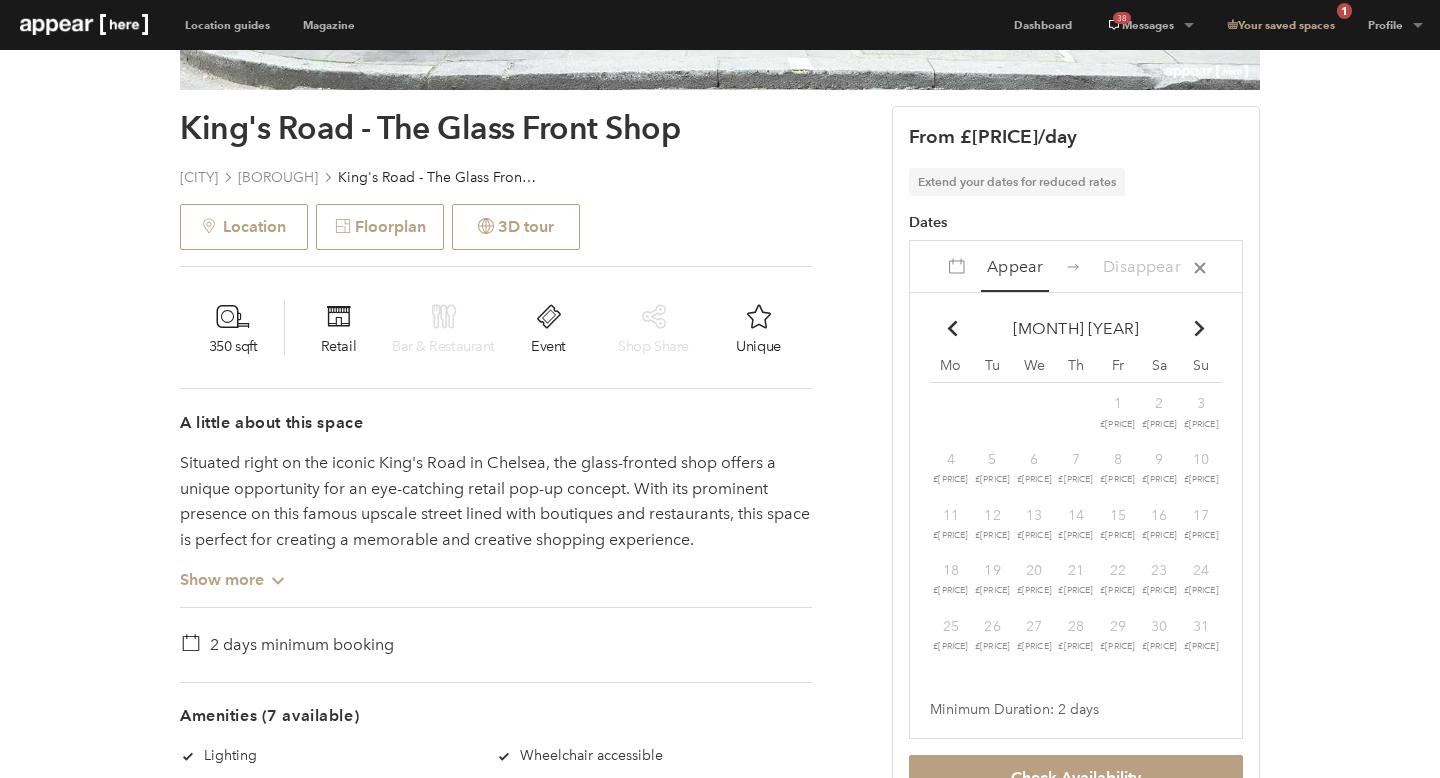click on "Chevron-up" at bounding box center (1200, 328) 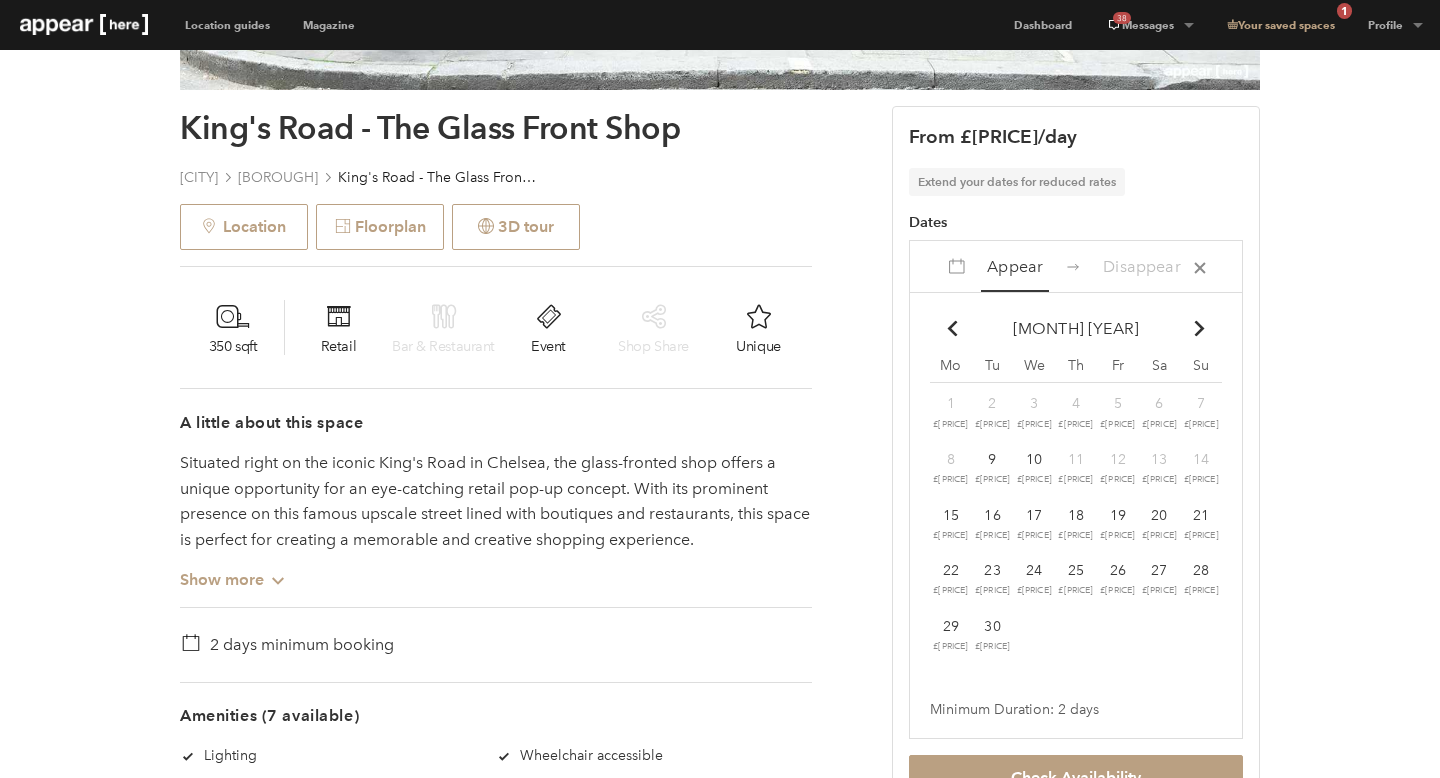 click on "Chevron-up" at bounding box center [1200, 328] 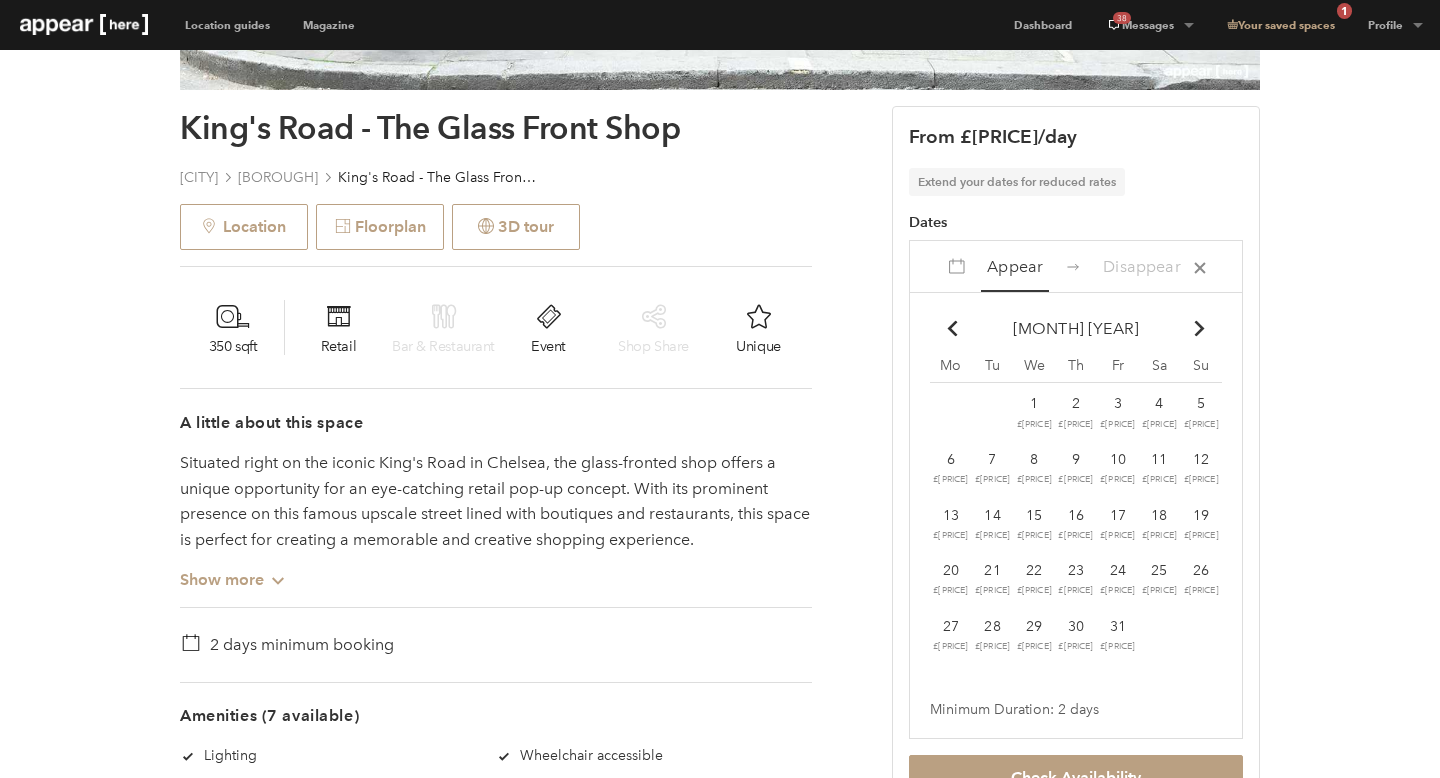 click on "Chevron-up" at bounding box center (1200, 328) 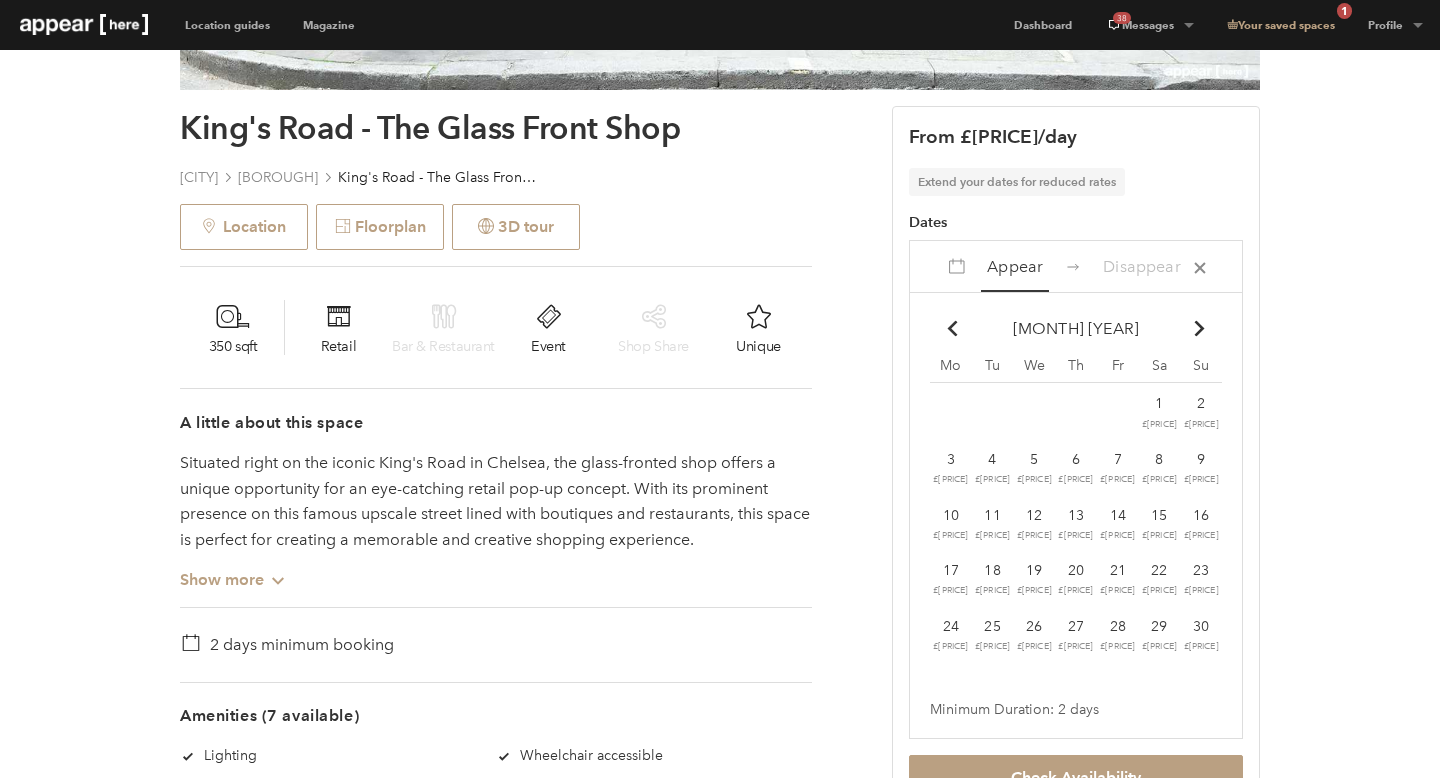 click at bounding box center (952, 328) 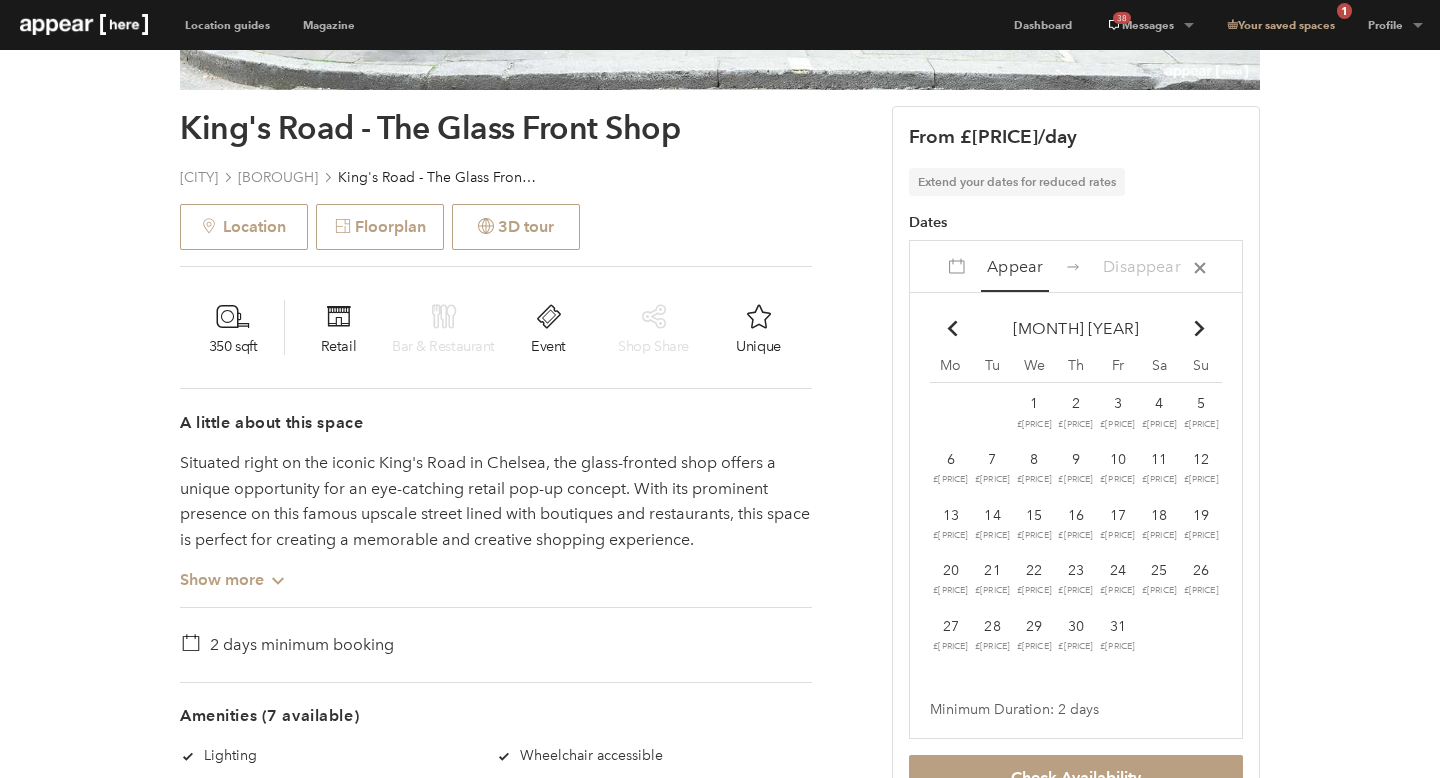 click at bounding box center (952, 328) 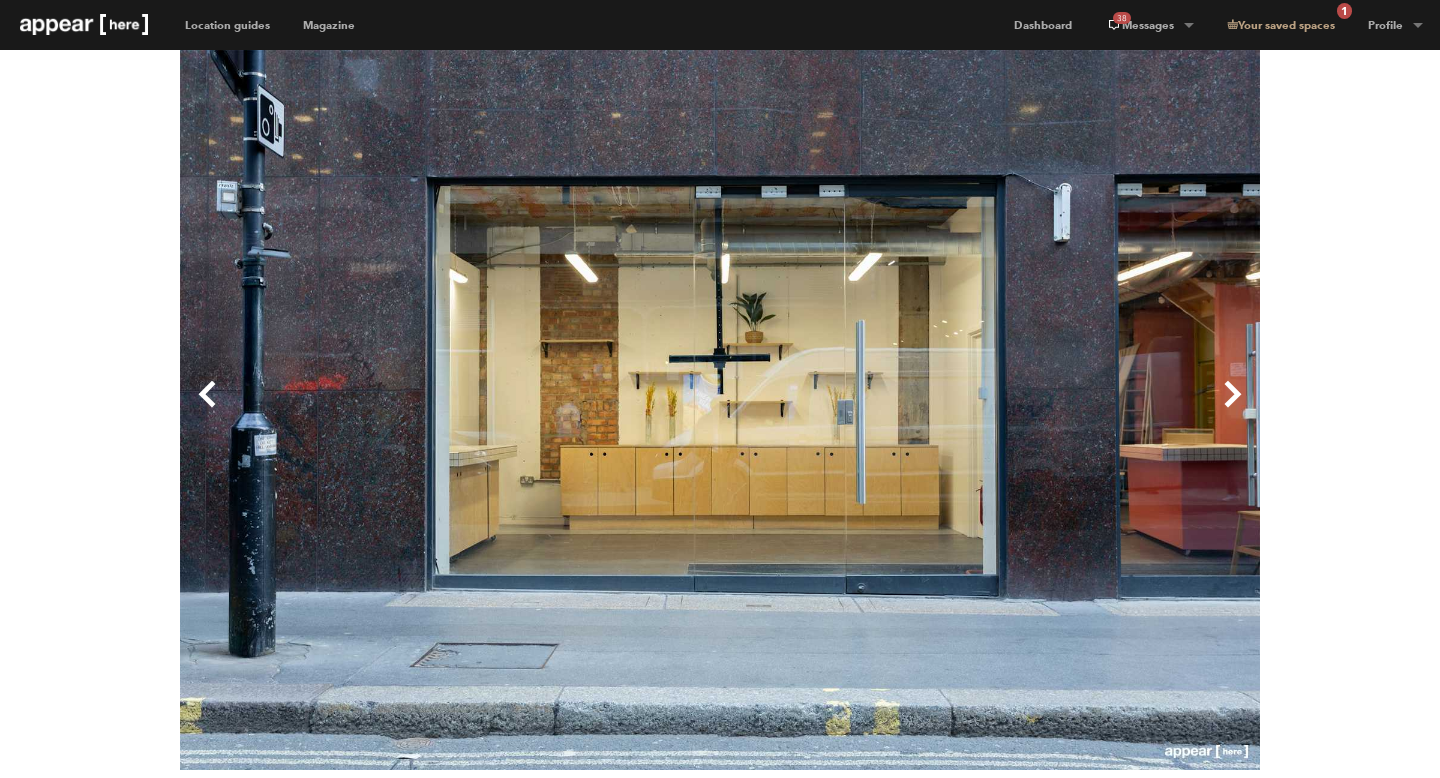 scroll, scrollTop: 167, scrollLeft: 0, axis: vertical 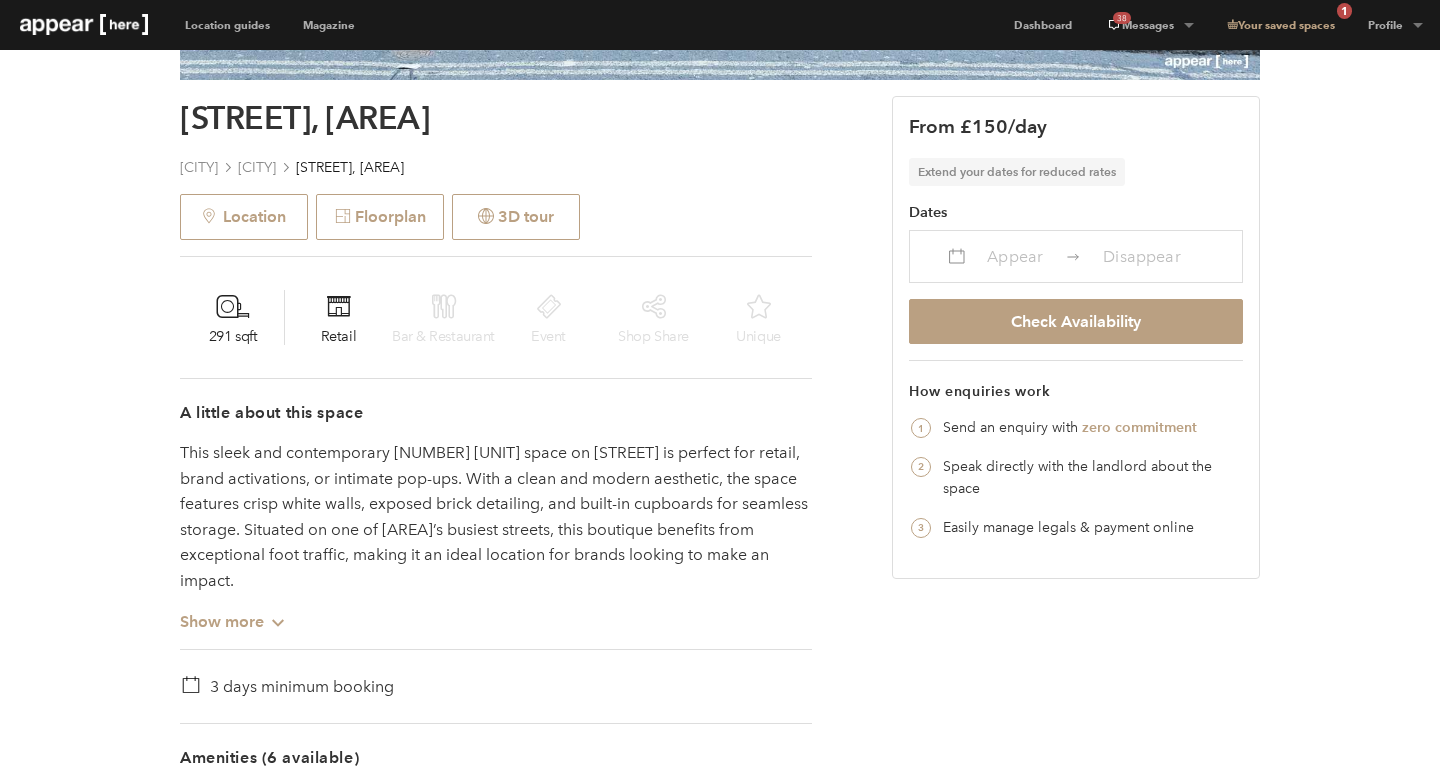 click at bounding box center [1073, 256] 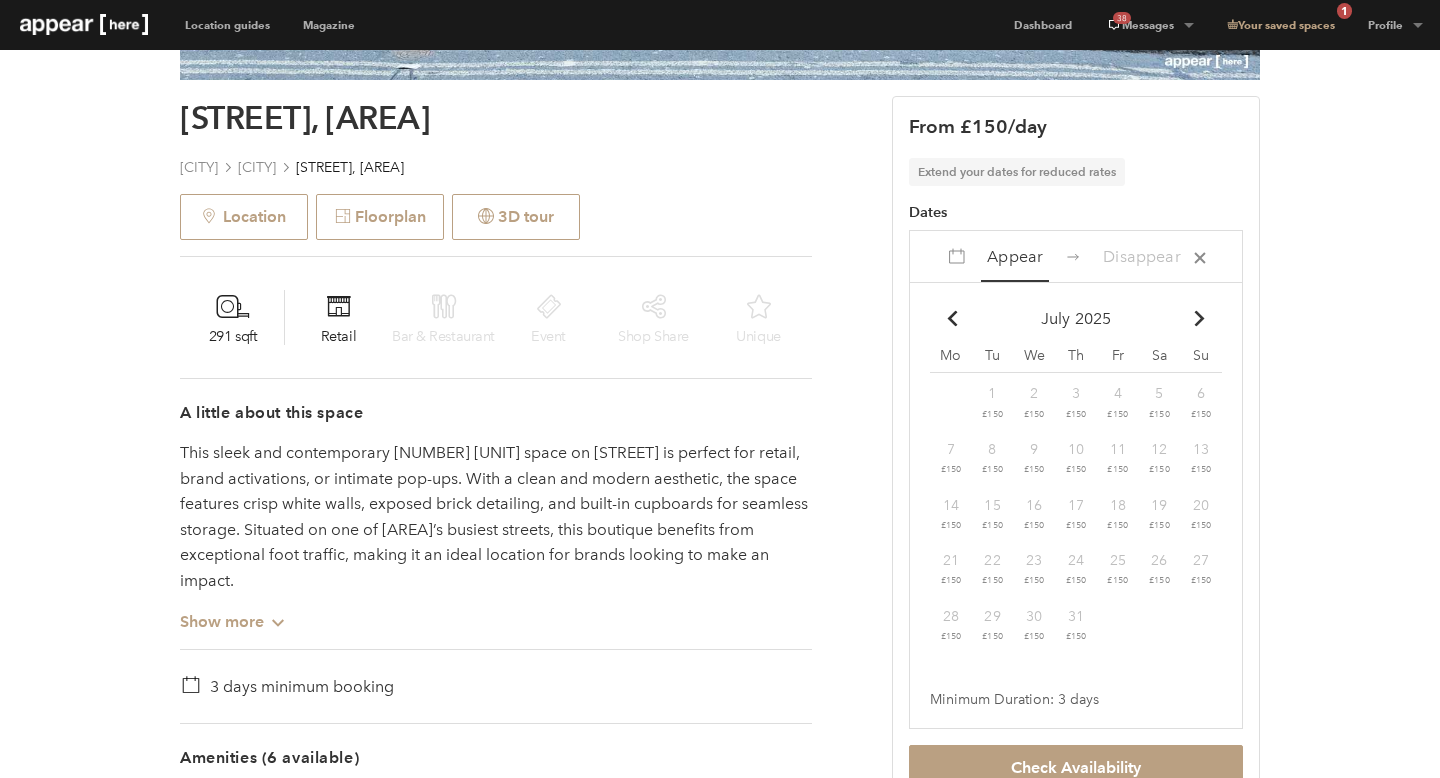 click on "Chevron-up" at bounding box center (1200, 318) 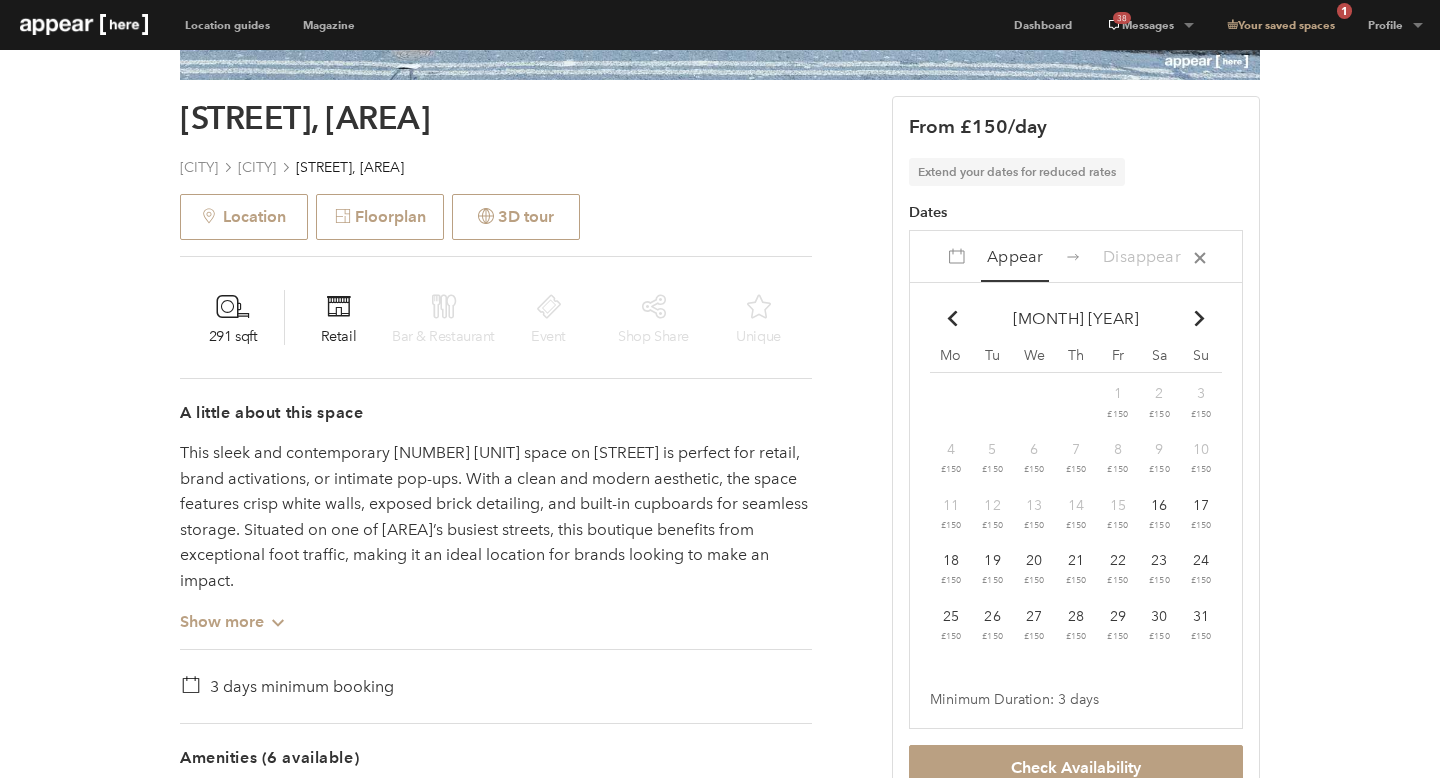 click on "16" at bounding box center [1118, 393] 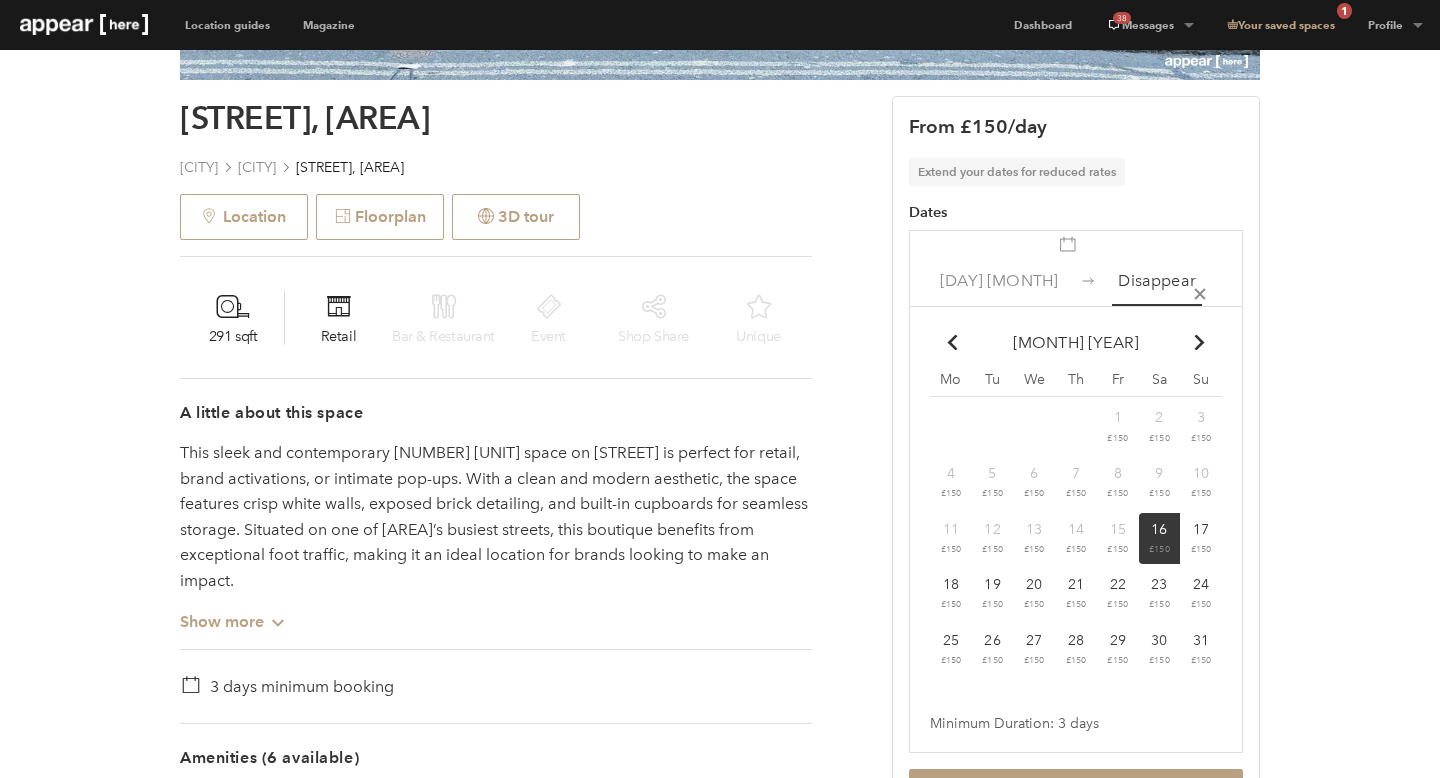 click on "31" at bounding box center (1118, 417) 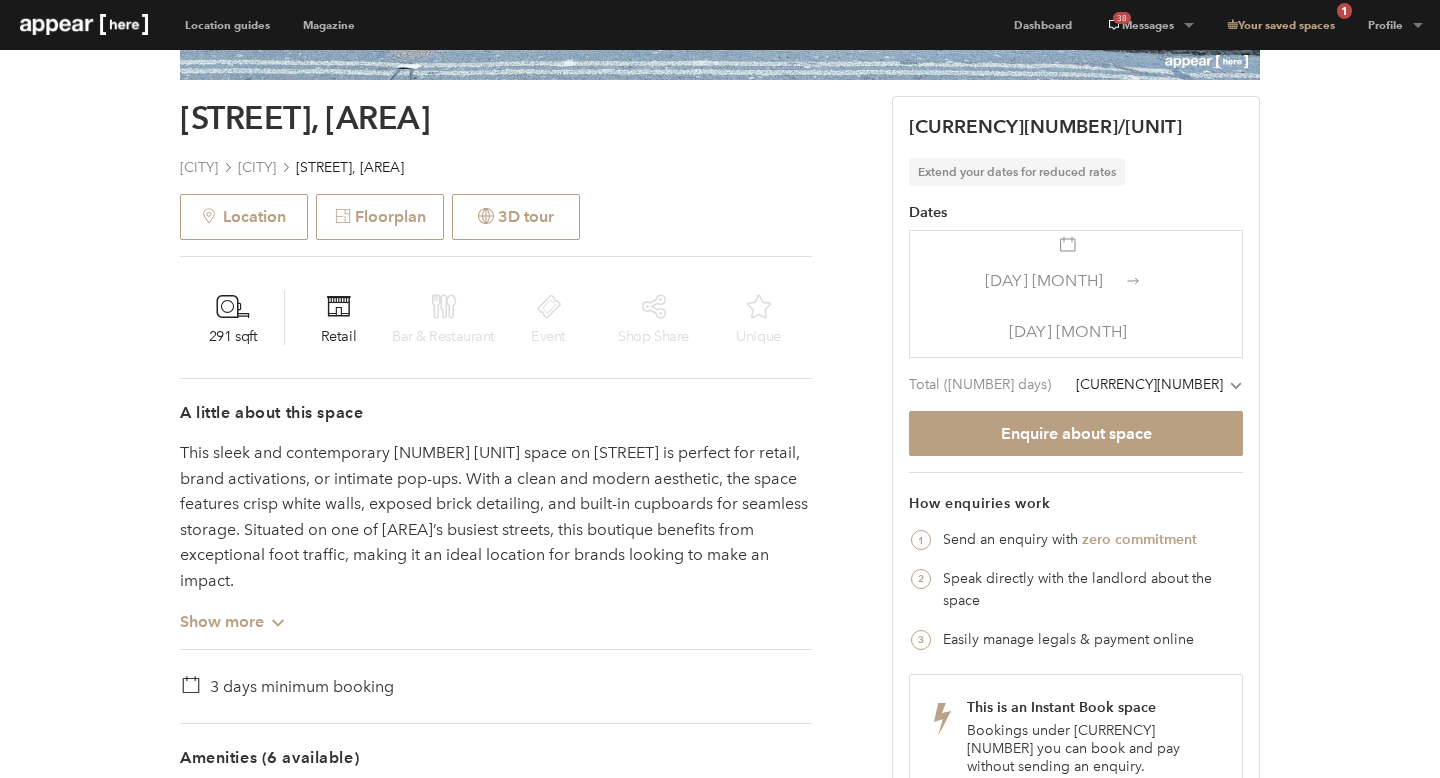 click at bounding box center (1133, 281) 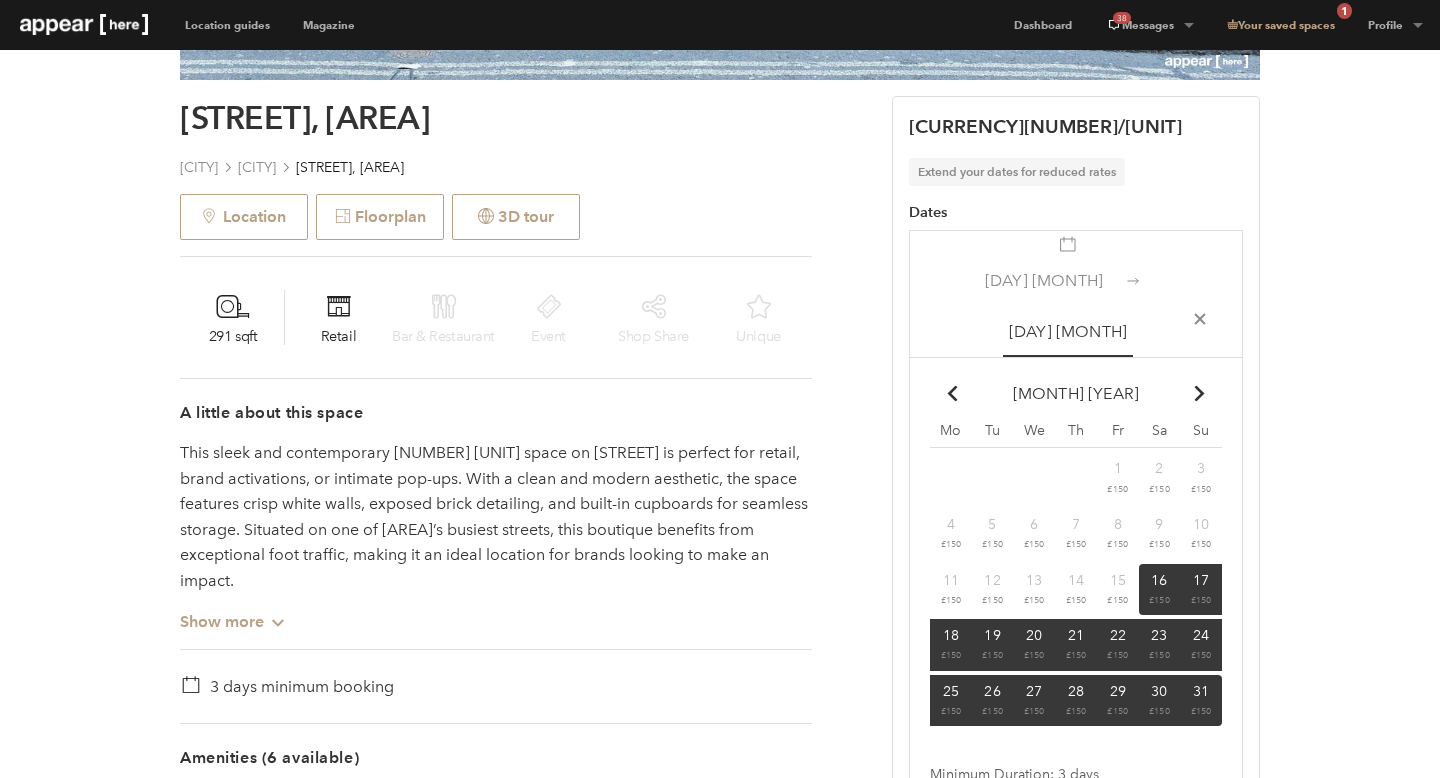 click on "16" at bounding box center (1159, 580) 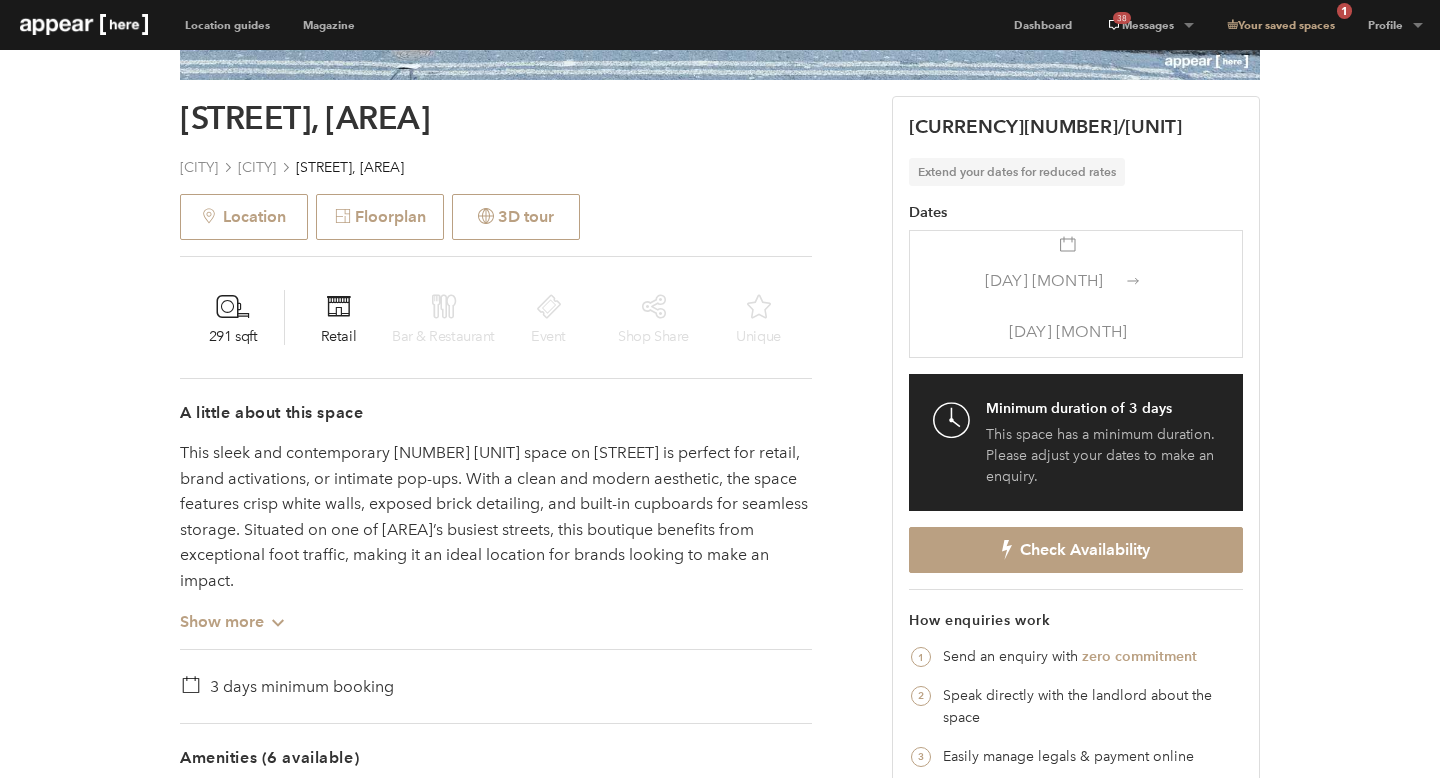 click on "16 Aug" at bounding box center [1068, 331] 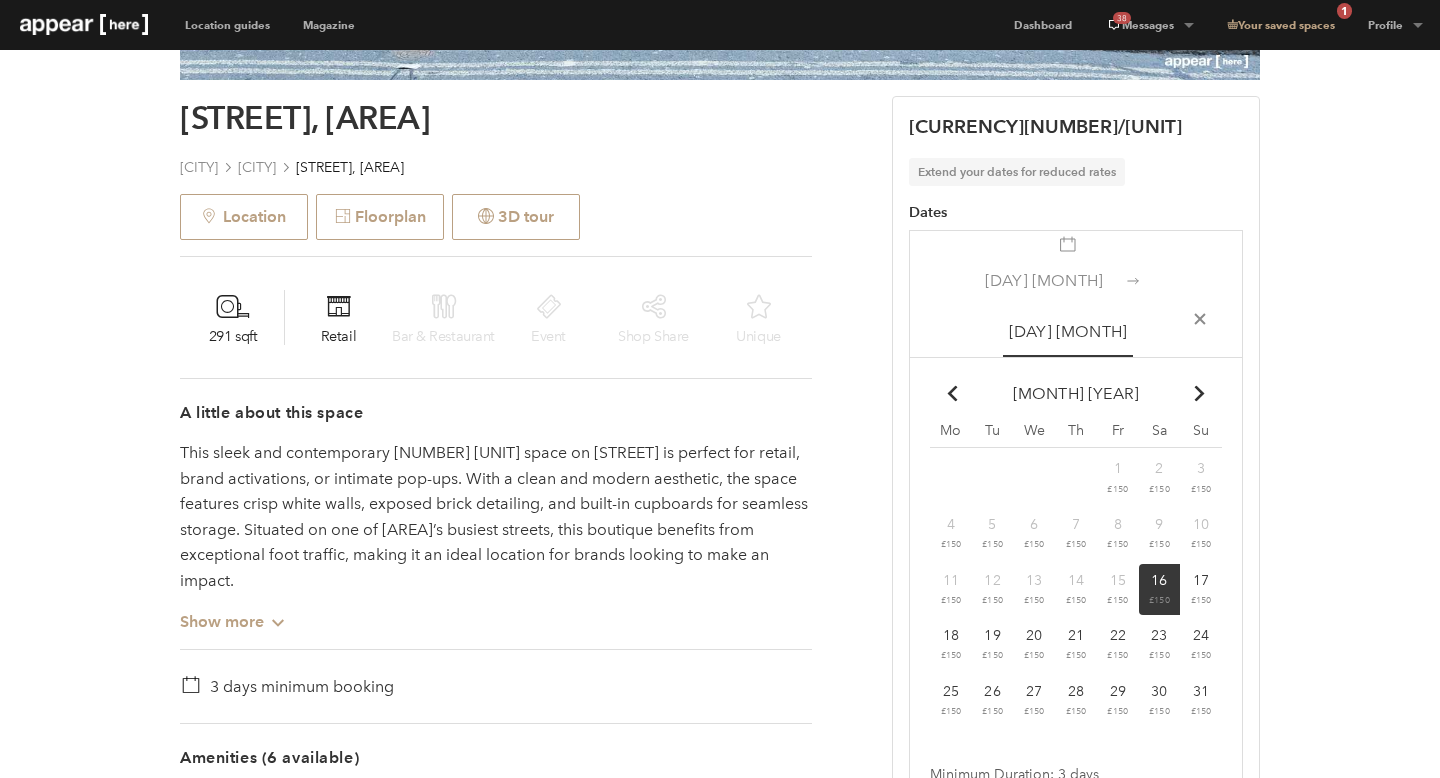 click on "30" at bounding box center (1118, 468) 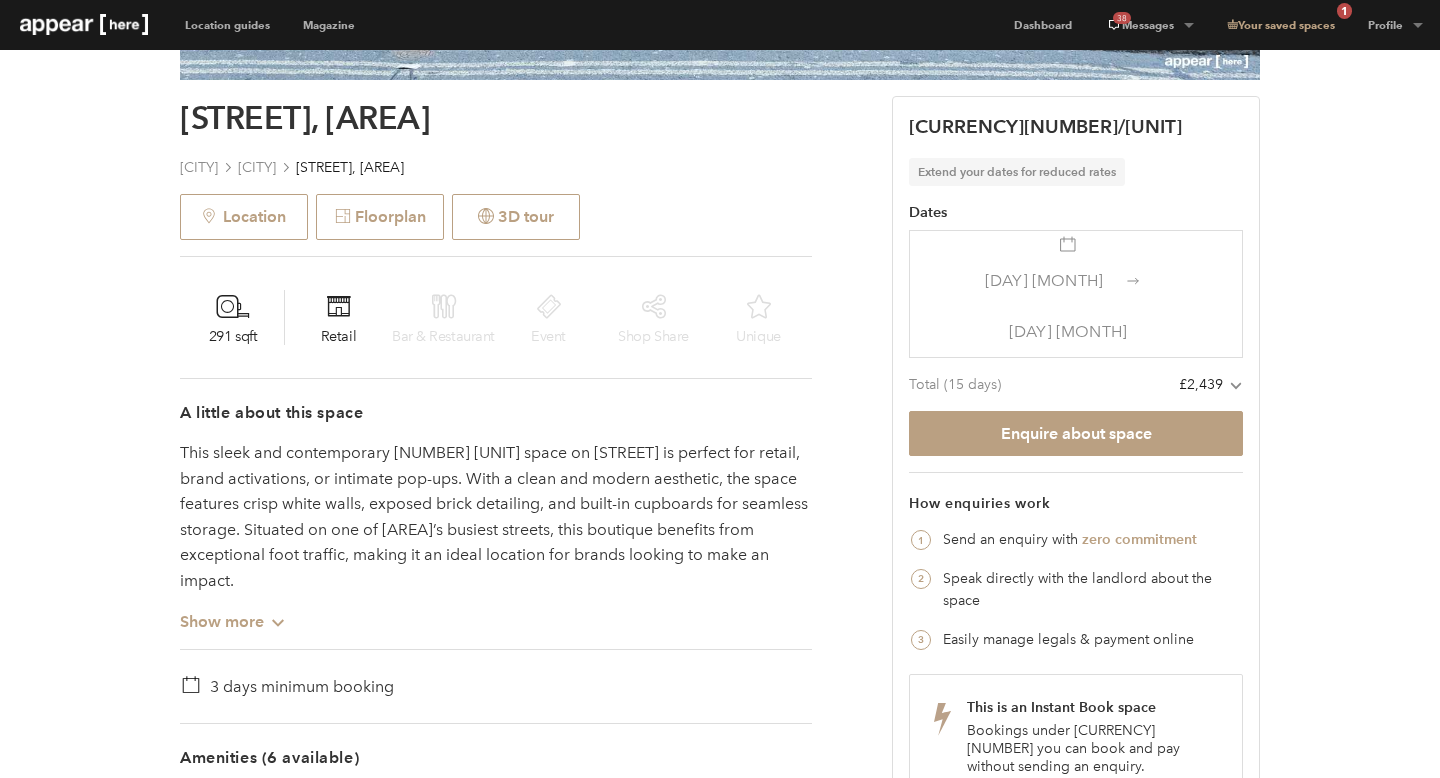 click on "30 Aug" at bounding box center [1044, 280] 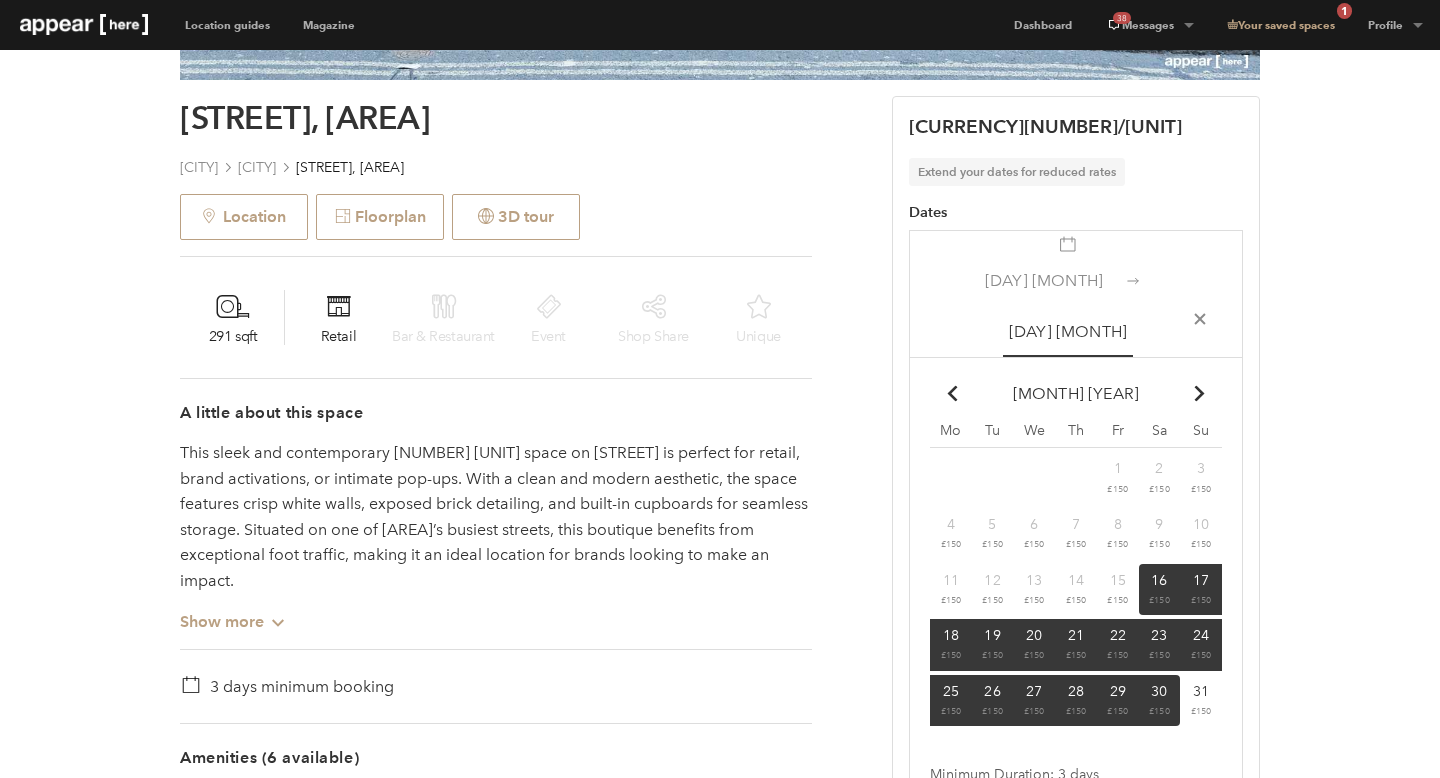 click on "16" at bounding box center (1159, 580) 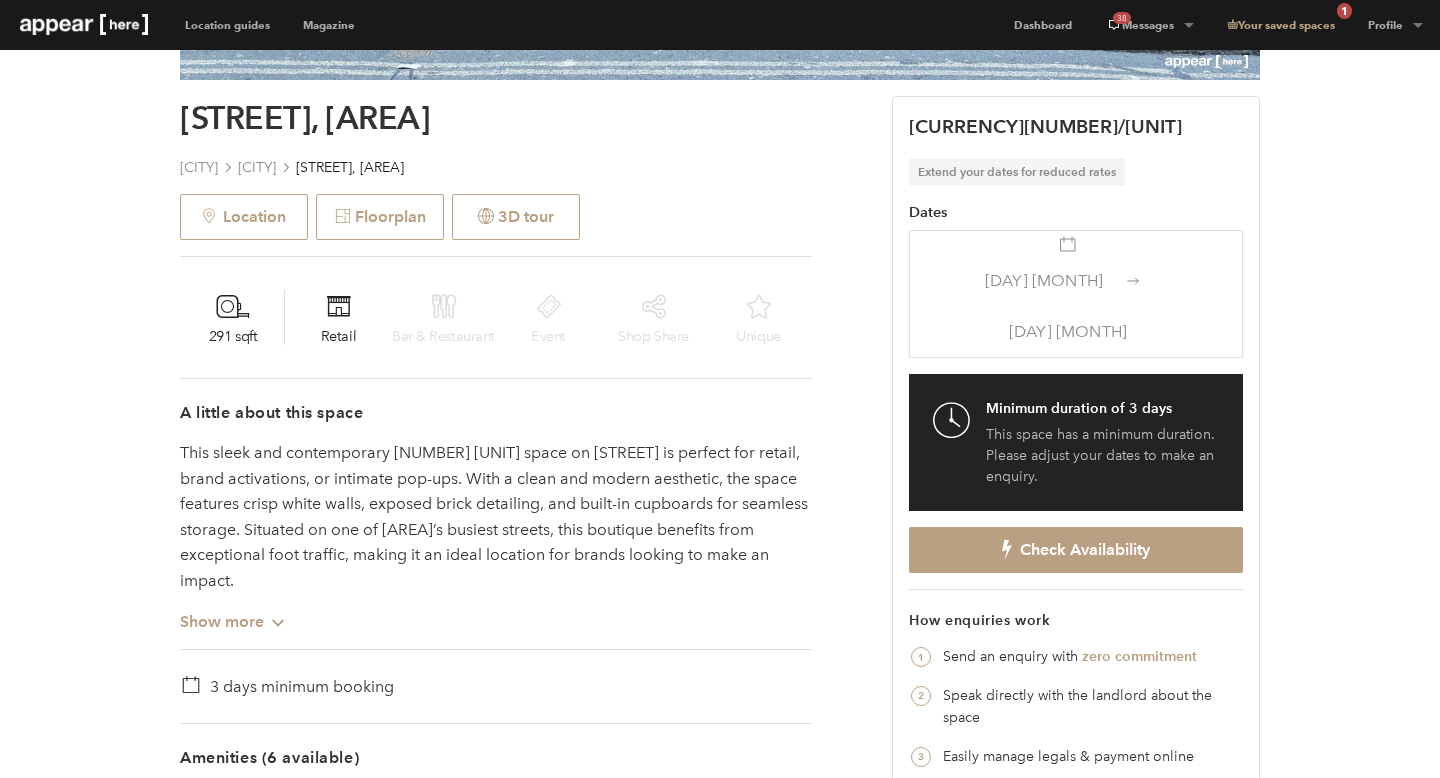 click on "16 Aug" at bounding box center [1044, 280] 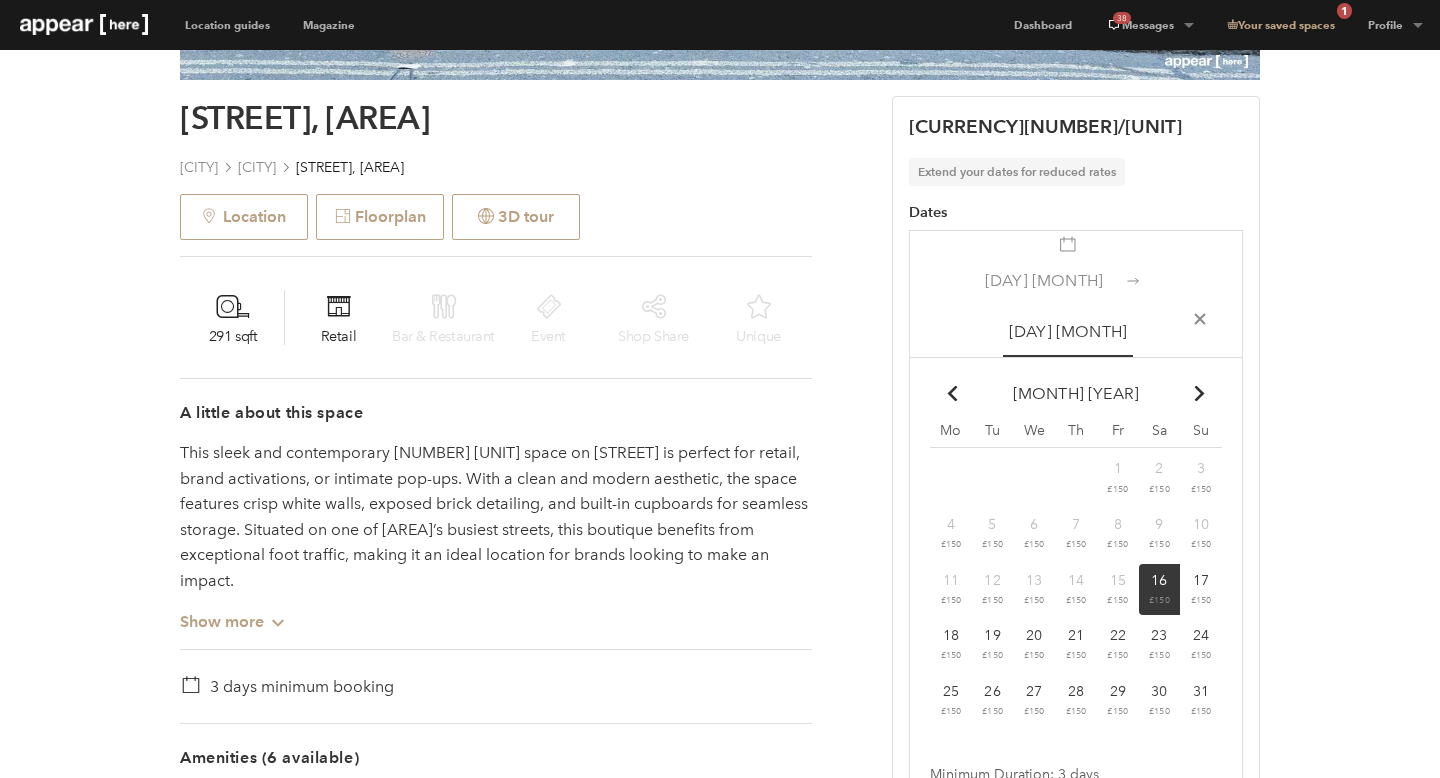 click on "31" at bounding box center [1118, 468] 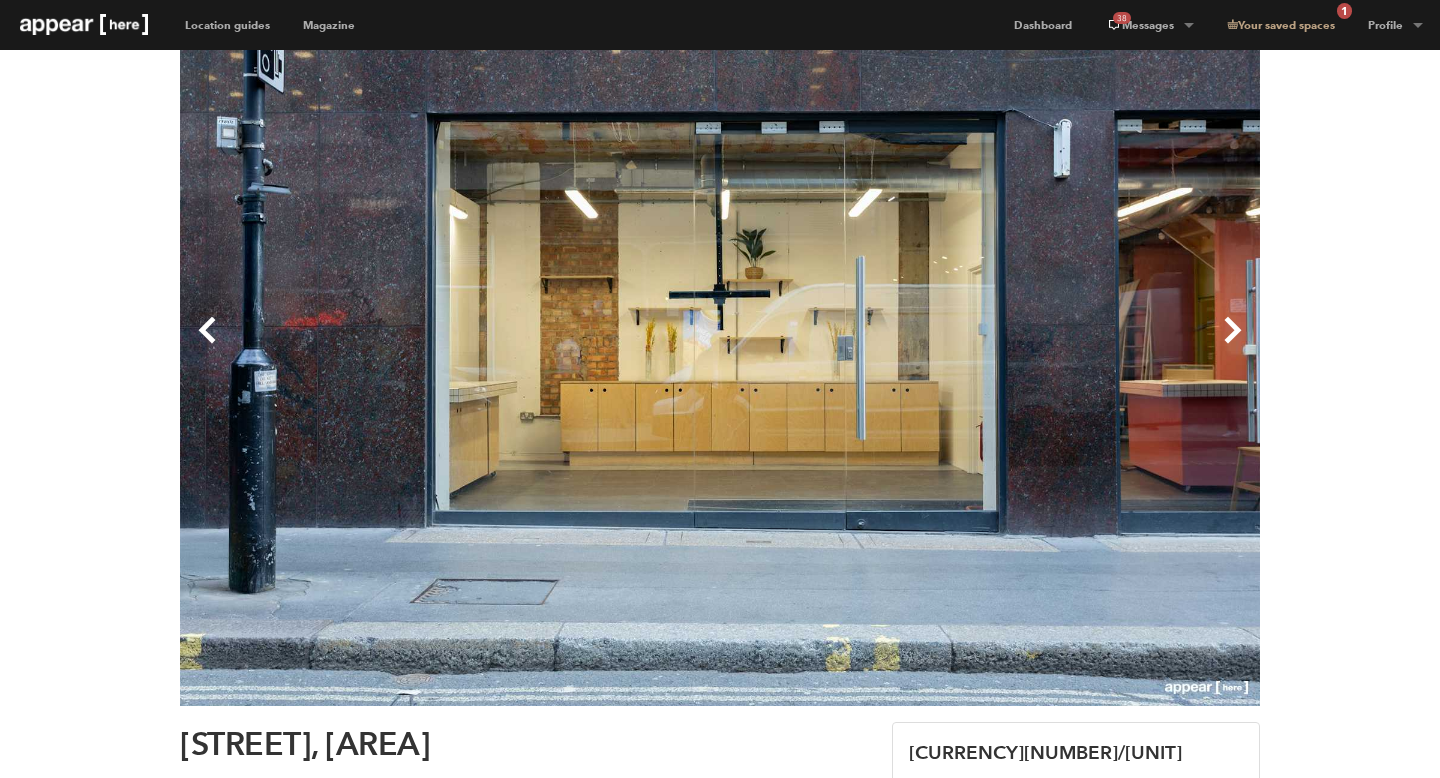scroll, scrollTop: 0, scrollLeft: 0, axis: both 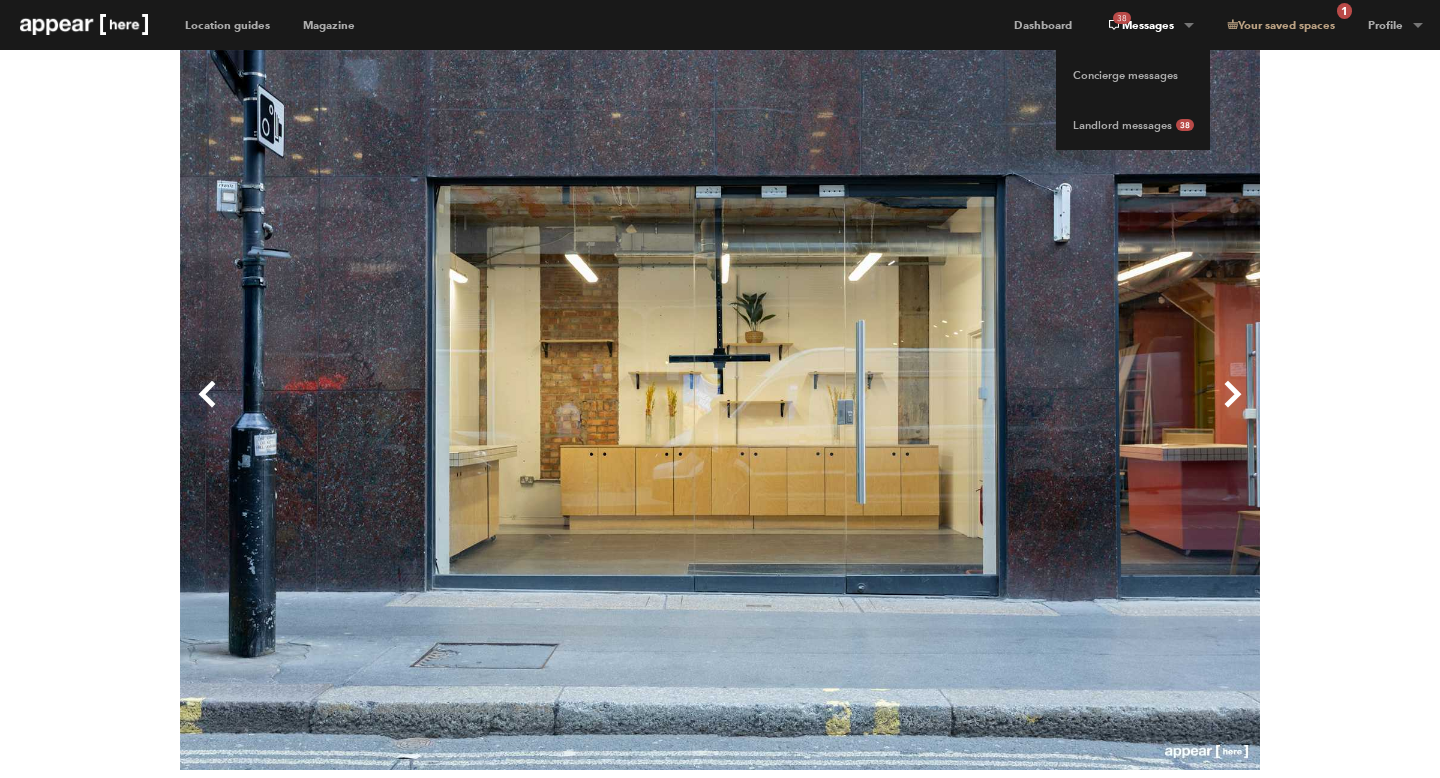 click on "38
Messages" at bounding box center (1149, 25) 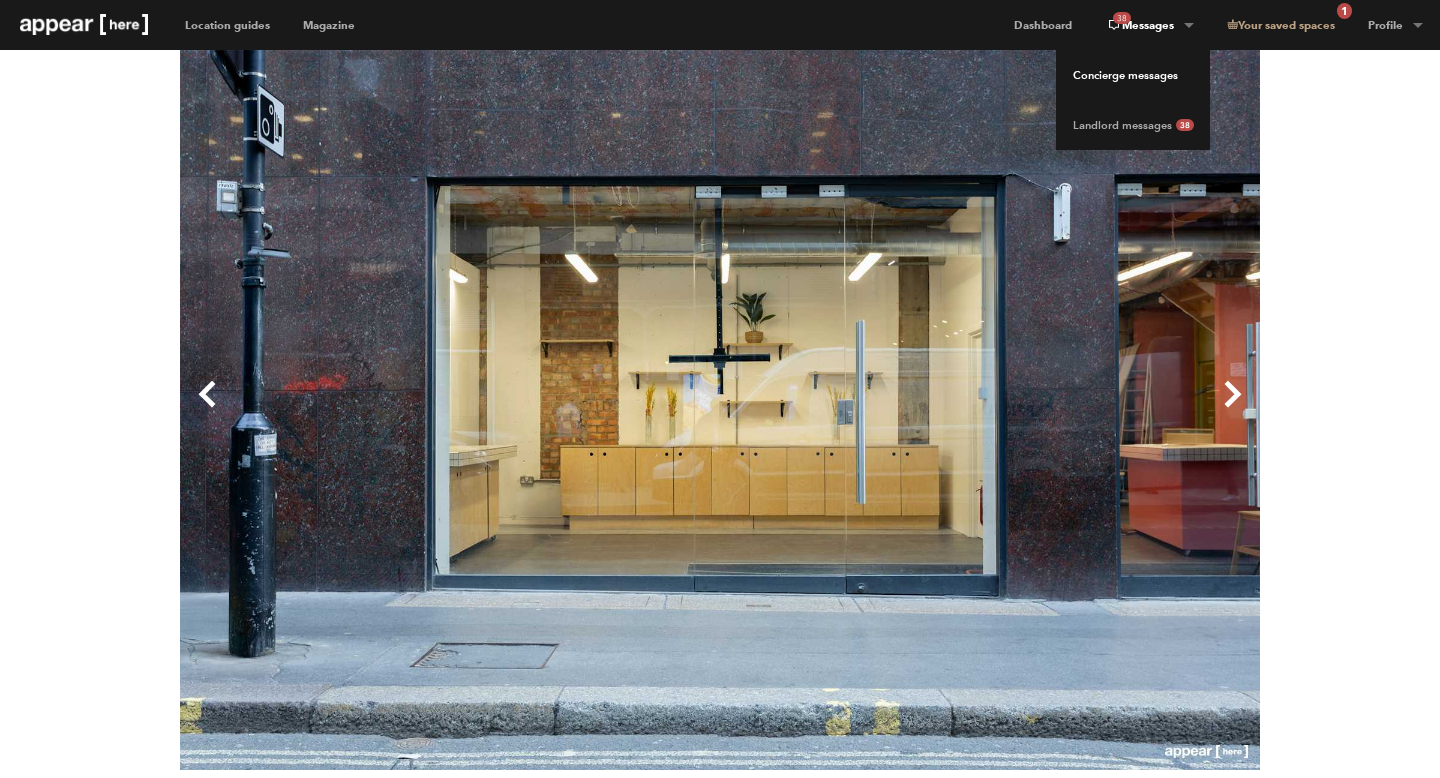 click on "Concierge messages" at bounding box center (1133, 75) 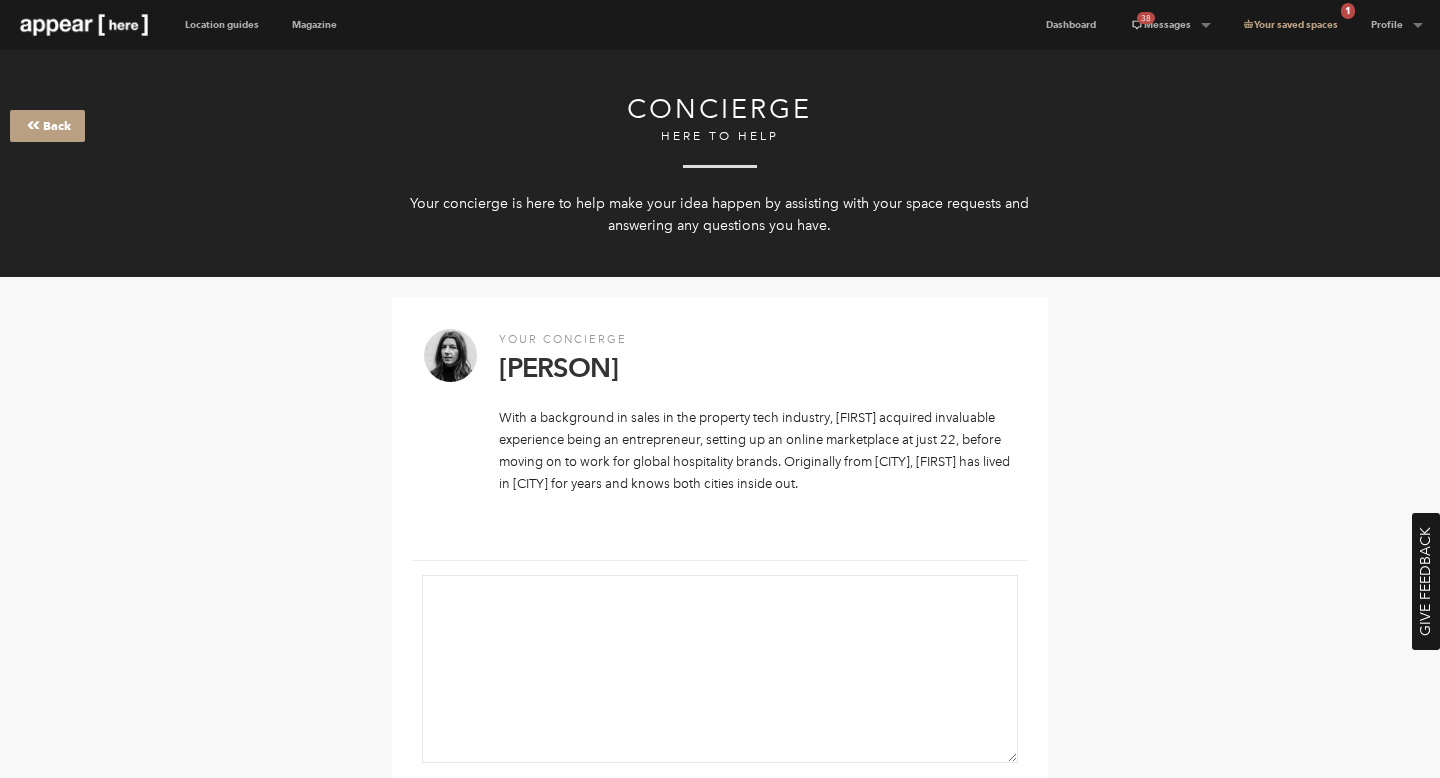 scroll, scrollTop: 0, scrollLeft: 0, axis: both 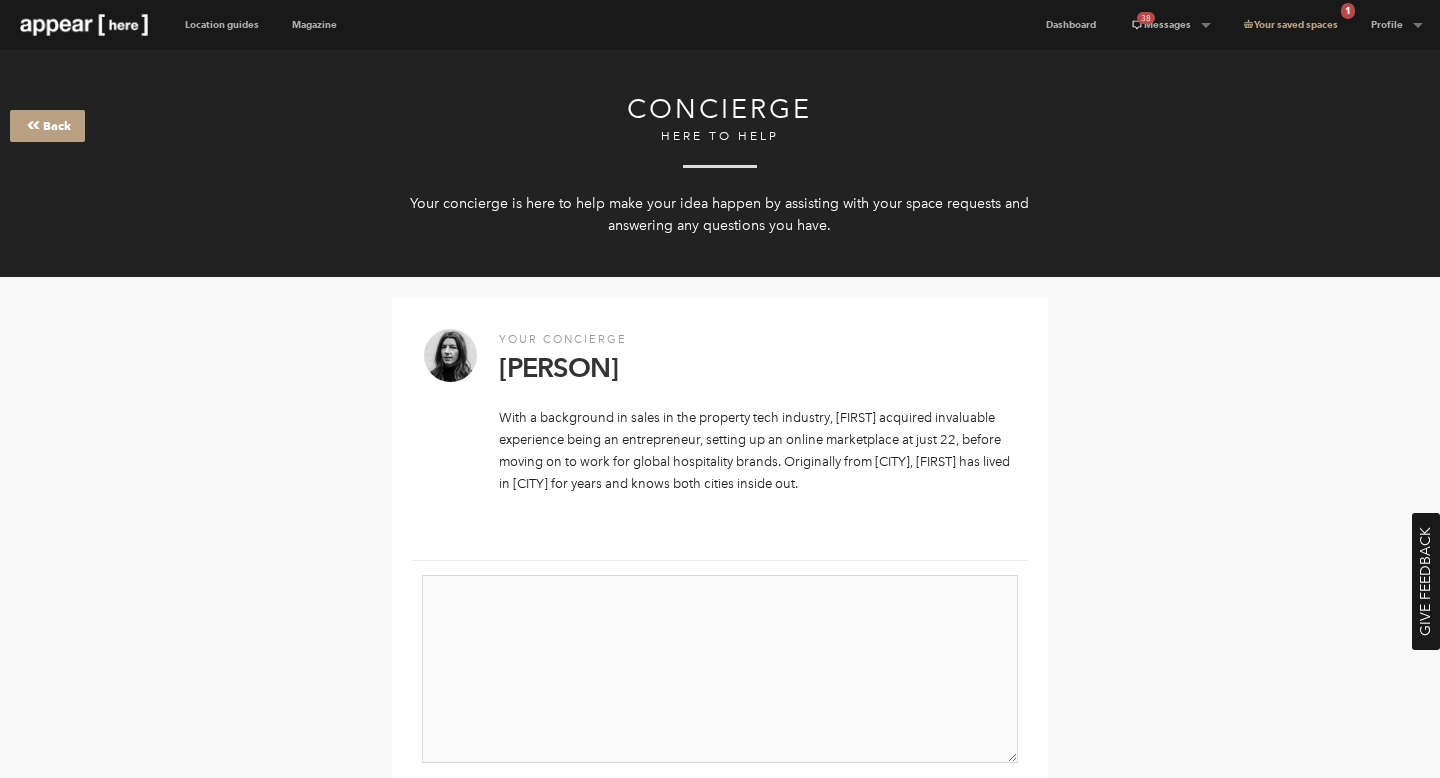 click at bounding box center [720, 669] 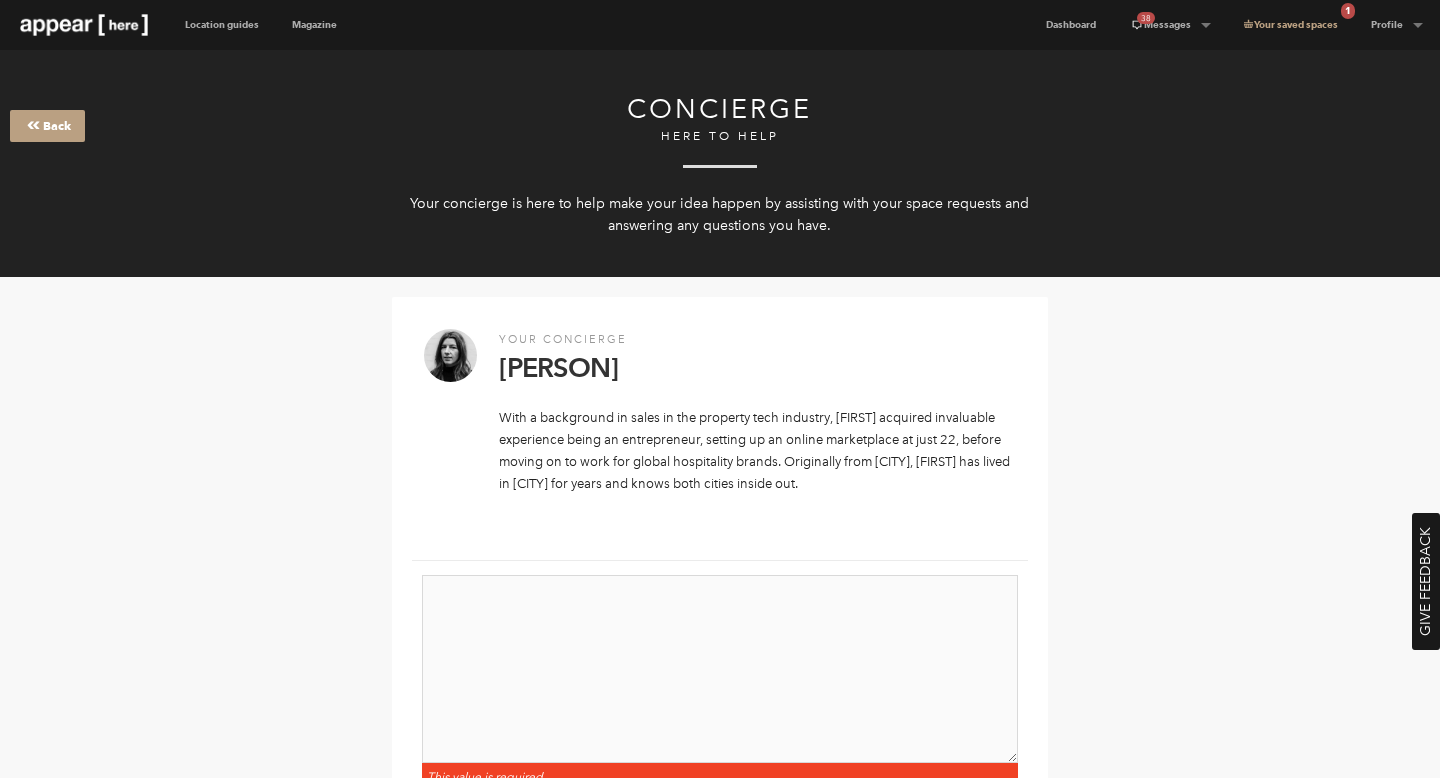 click at bounding box center [720, 669] 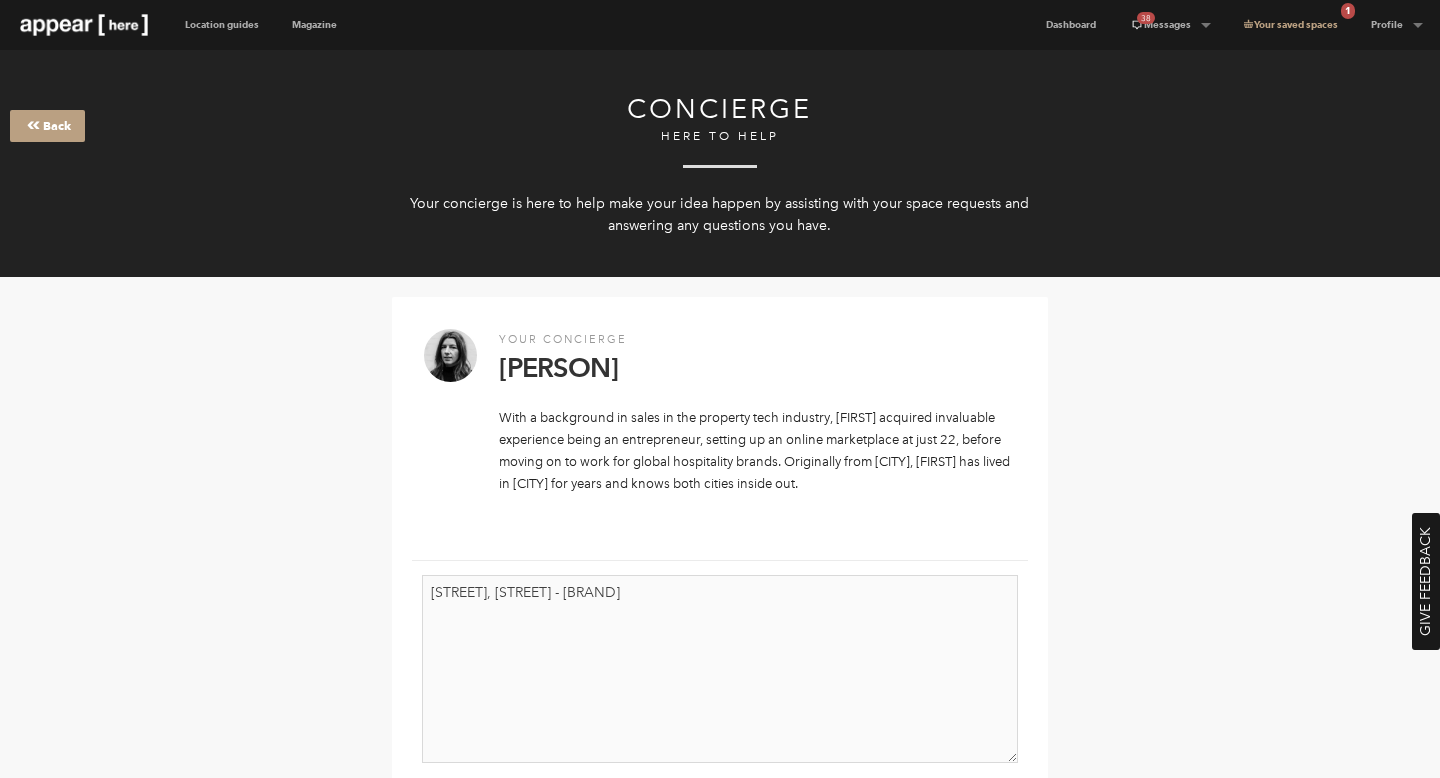 click on "[STREET], [STREET] - [BRAND]" at bounding box center (720, 669) 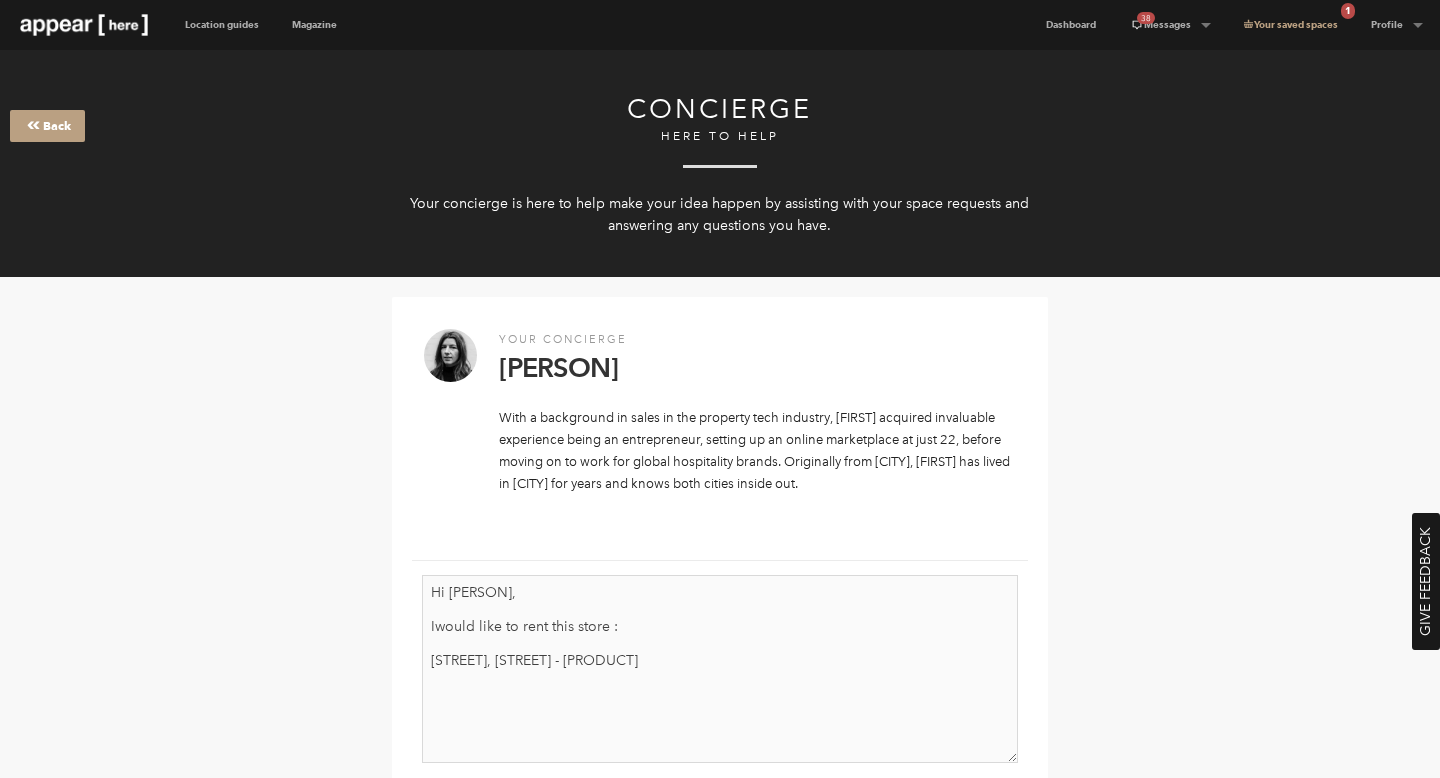 click on "Hi [PERSON],
Iwould like to rent this store :
[STREET], [STREET] - [PRODUCT]" at bounding box center [720, 669] 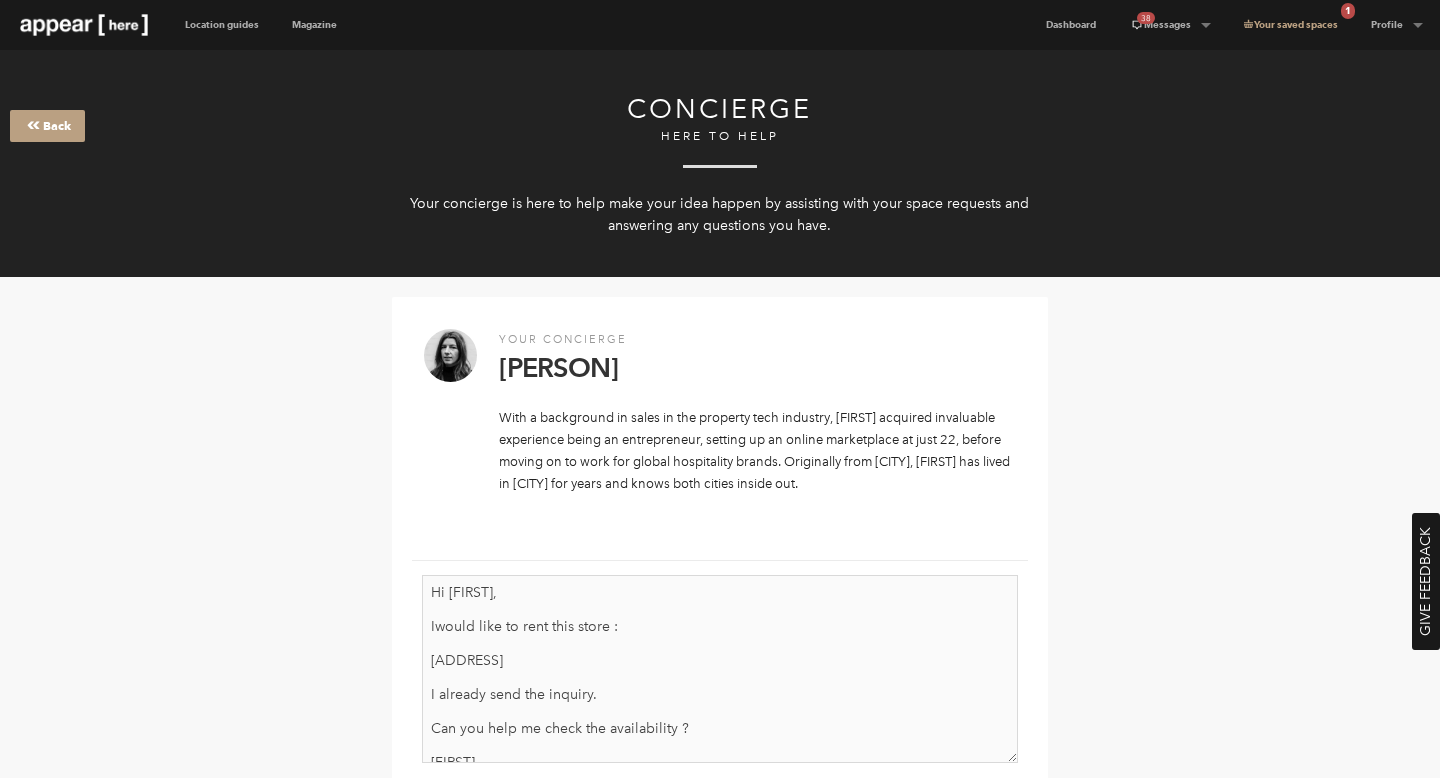 scroll, scrollTop: 16, scrollLeft: 0, axis: vertical 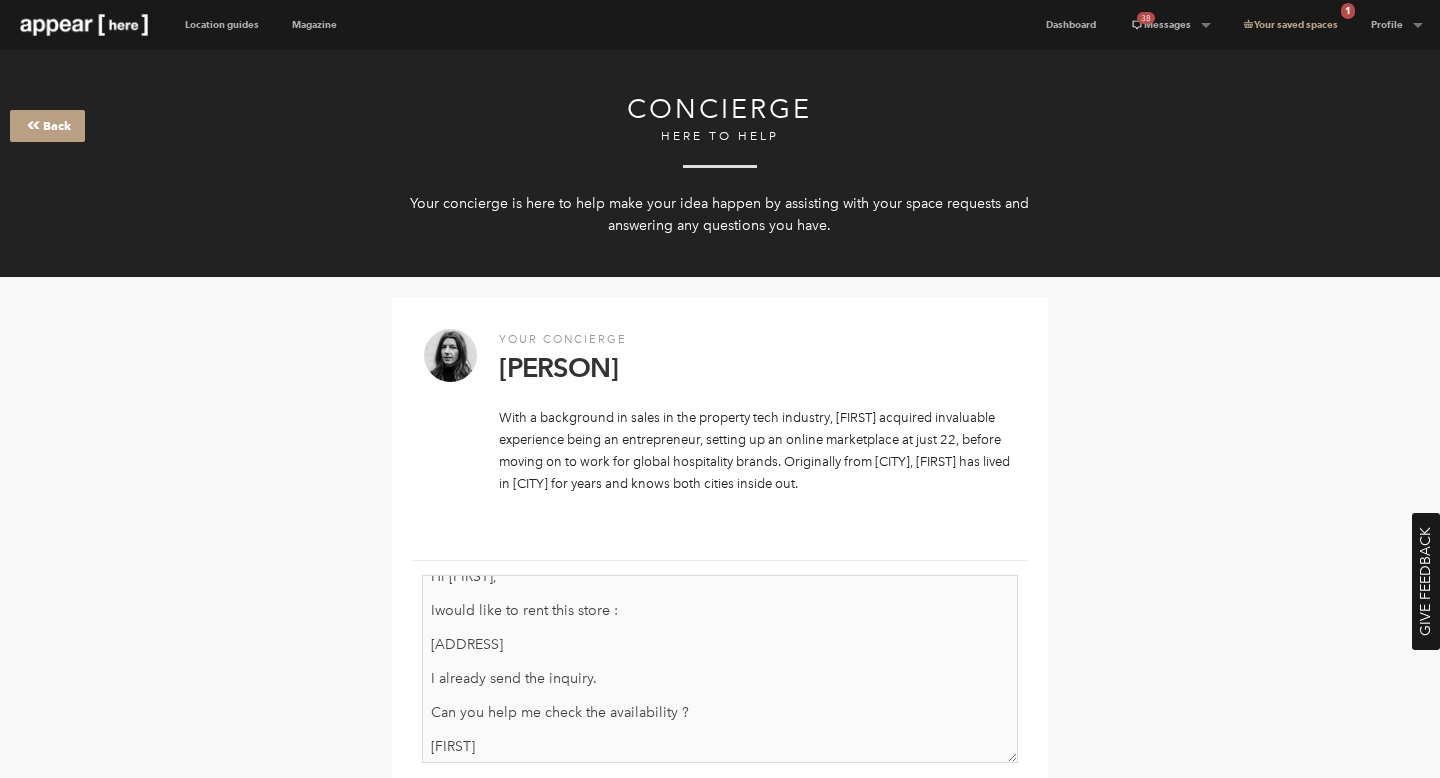 click on "Hi [FIRST],
Iwould like to rent this store :
[ADDRESS]
I already send the inquiry.
Can you help me check the availability ?
[FIRST]" at bounding box center [720, 669] 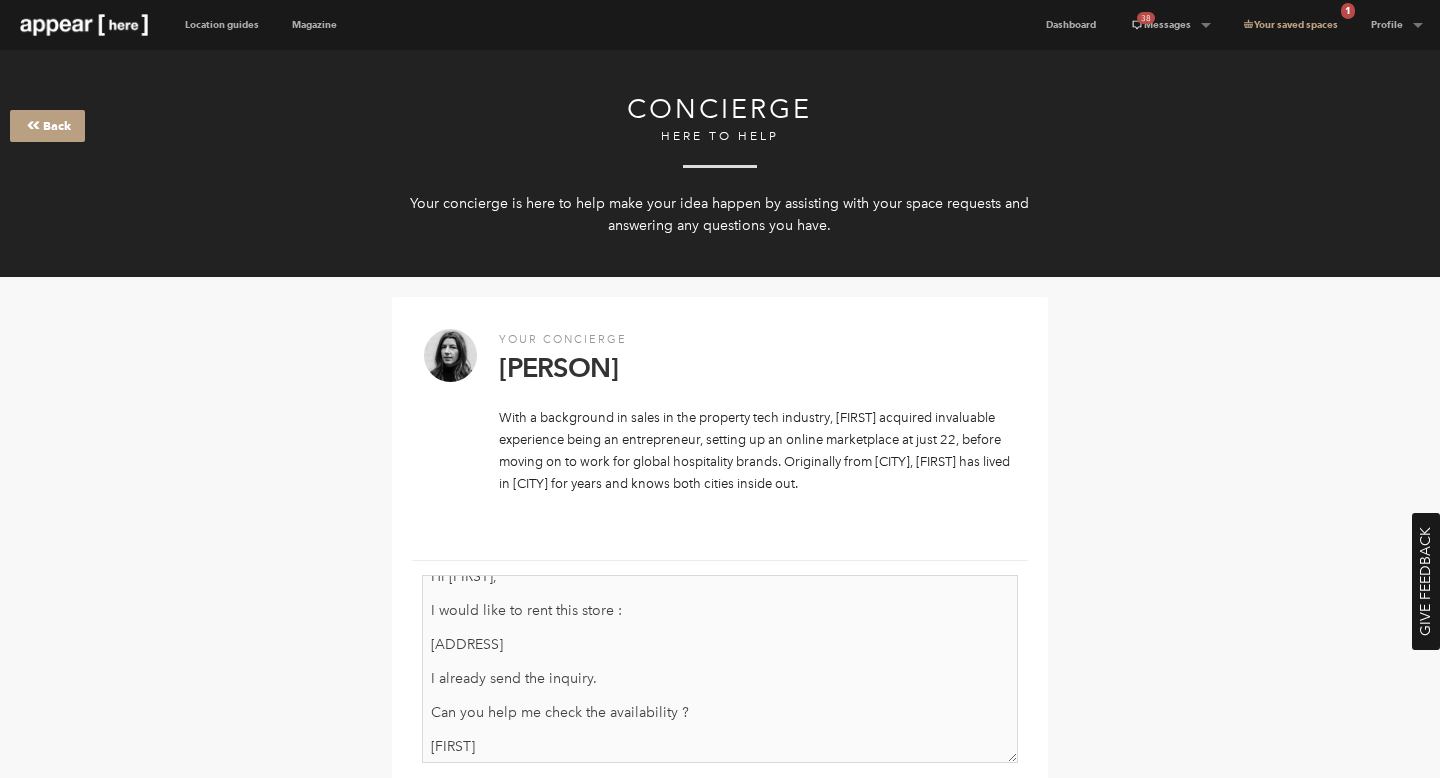 click on "Hi [FIRST],
I would like to rent this store :
[ADDRESS]
I already send the inquiry.
Can you help me check the availability ?
[FIRST]" at bounding box center (720, 669) 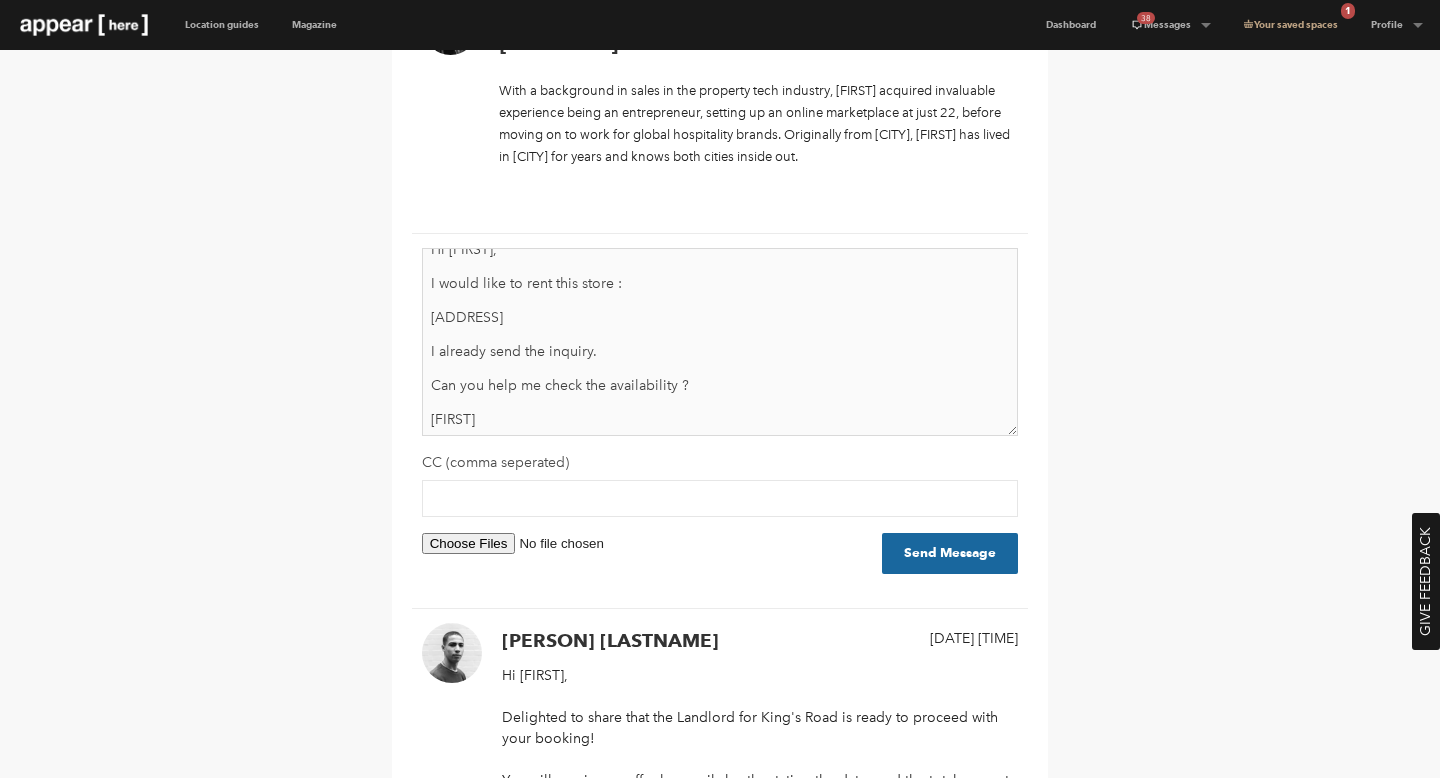 scroll, scrollTop: 481, scrollLeft: 0, axis: vertical 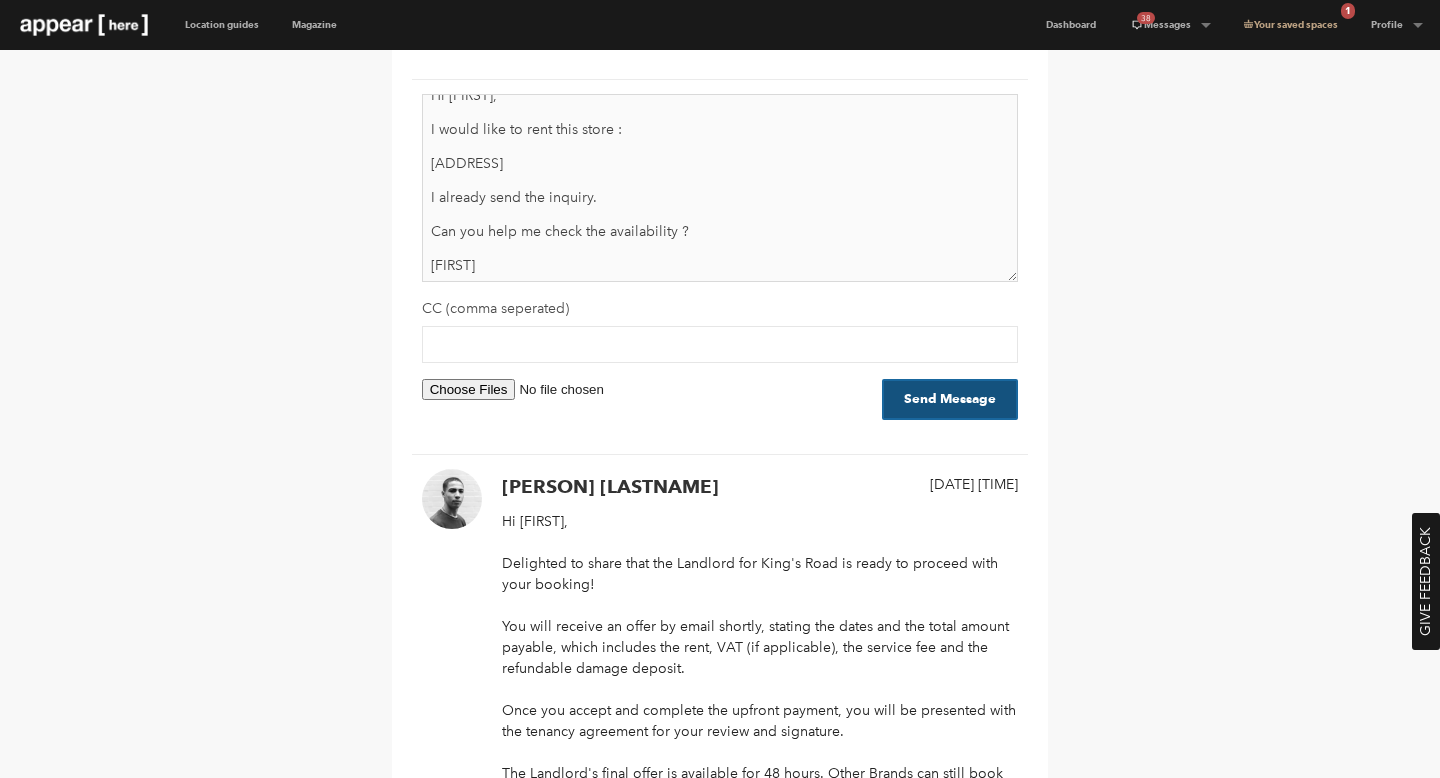 type on "Hi [FIRST],
I would like to rent this store :
[ADDRESS]
I already send the inquiry.
Can you help me check the availability ?
[FIRST]" 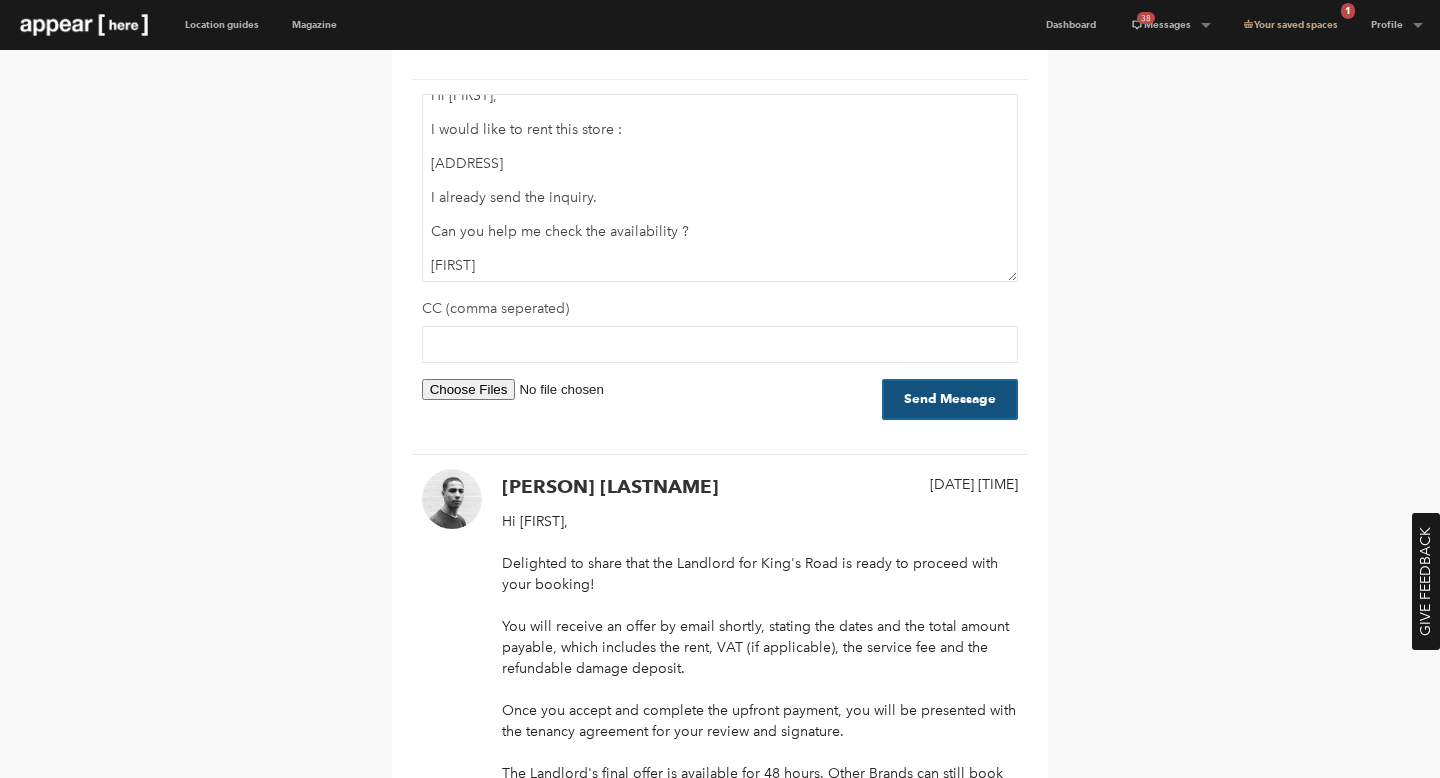 click on "Send Message" at bounding box center [950, 399] 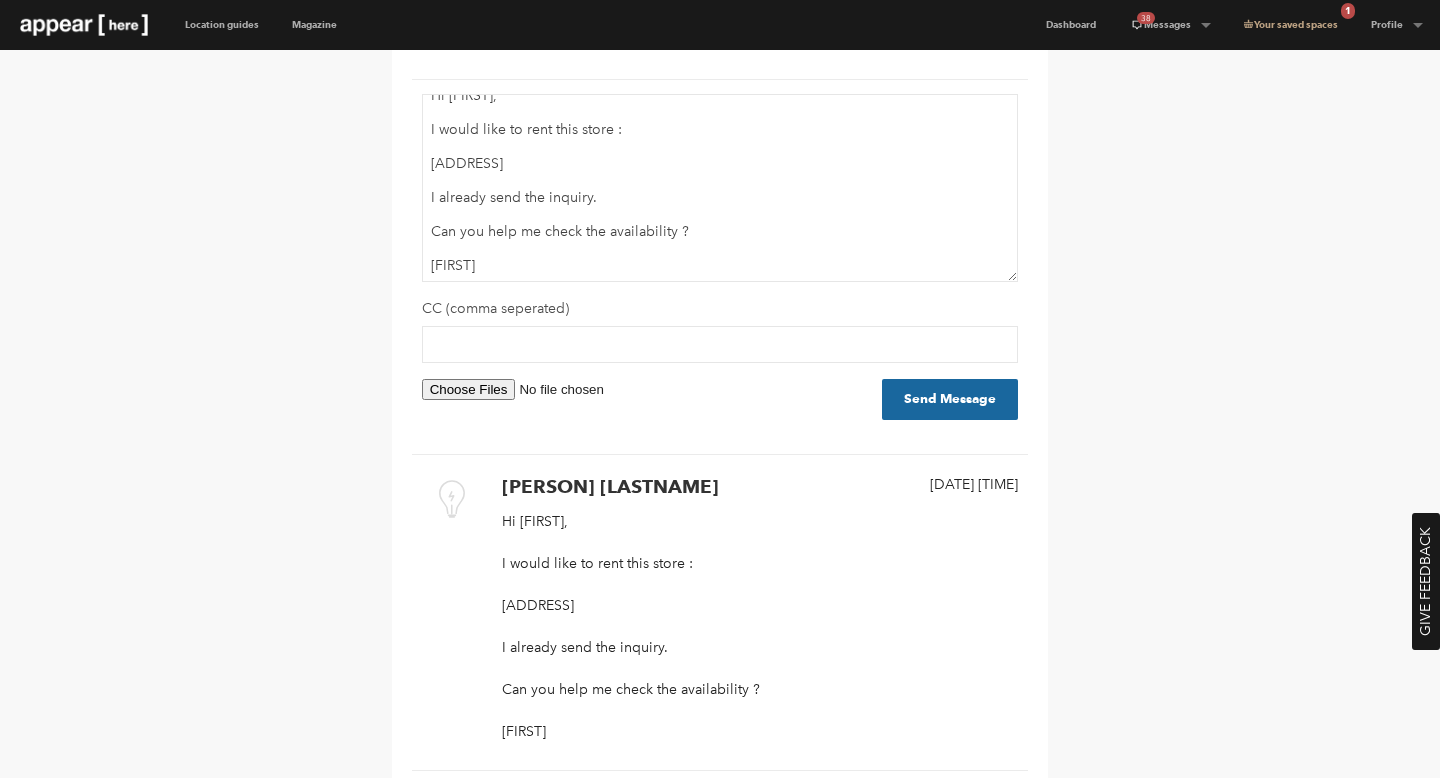 scroll, scrollTop: 0, scrollLeft: 0, axis: both 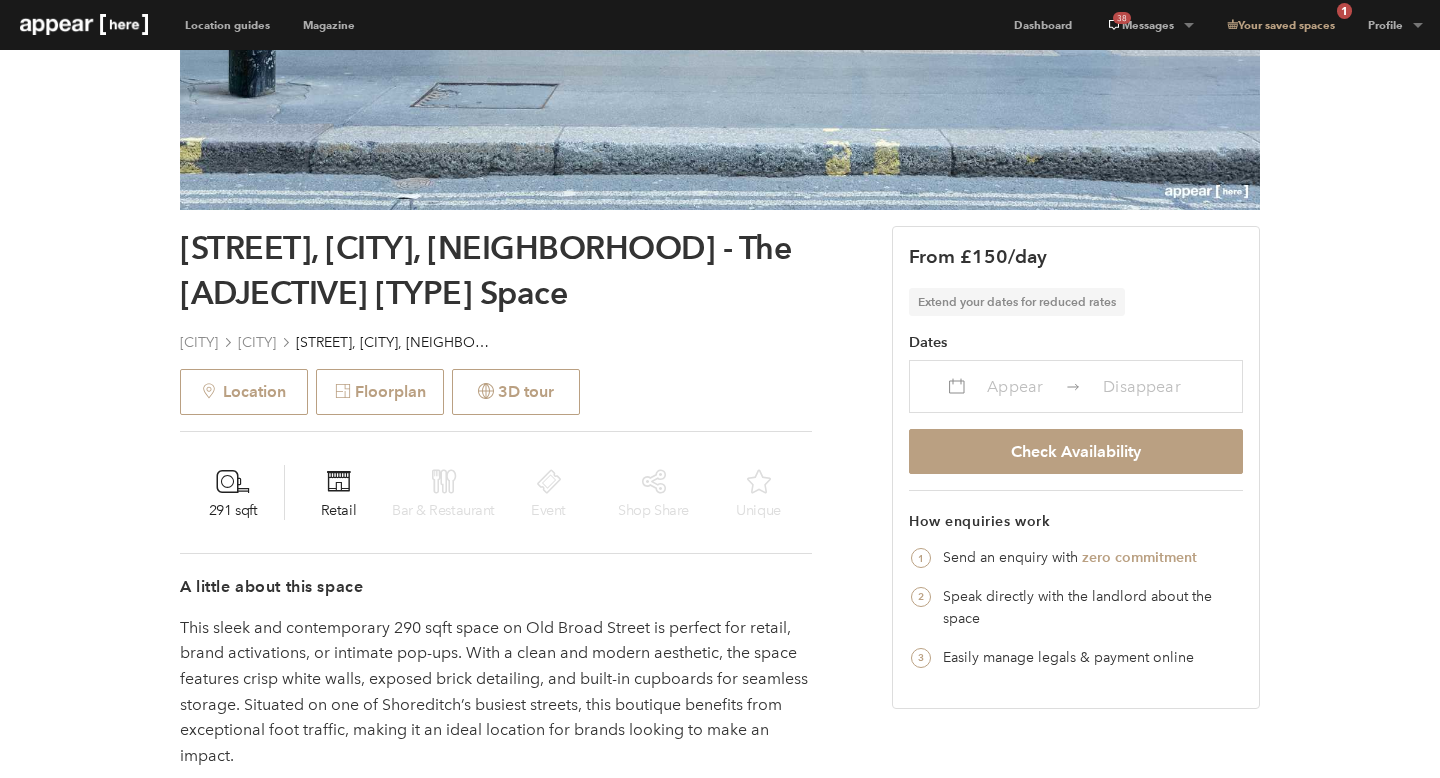 click on "Appear" at bounding box center (1015, 386) 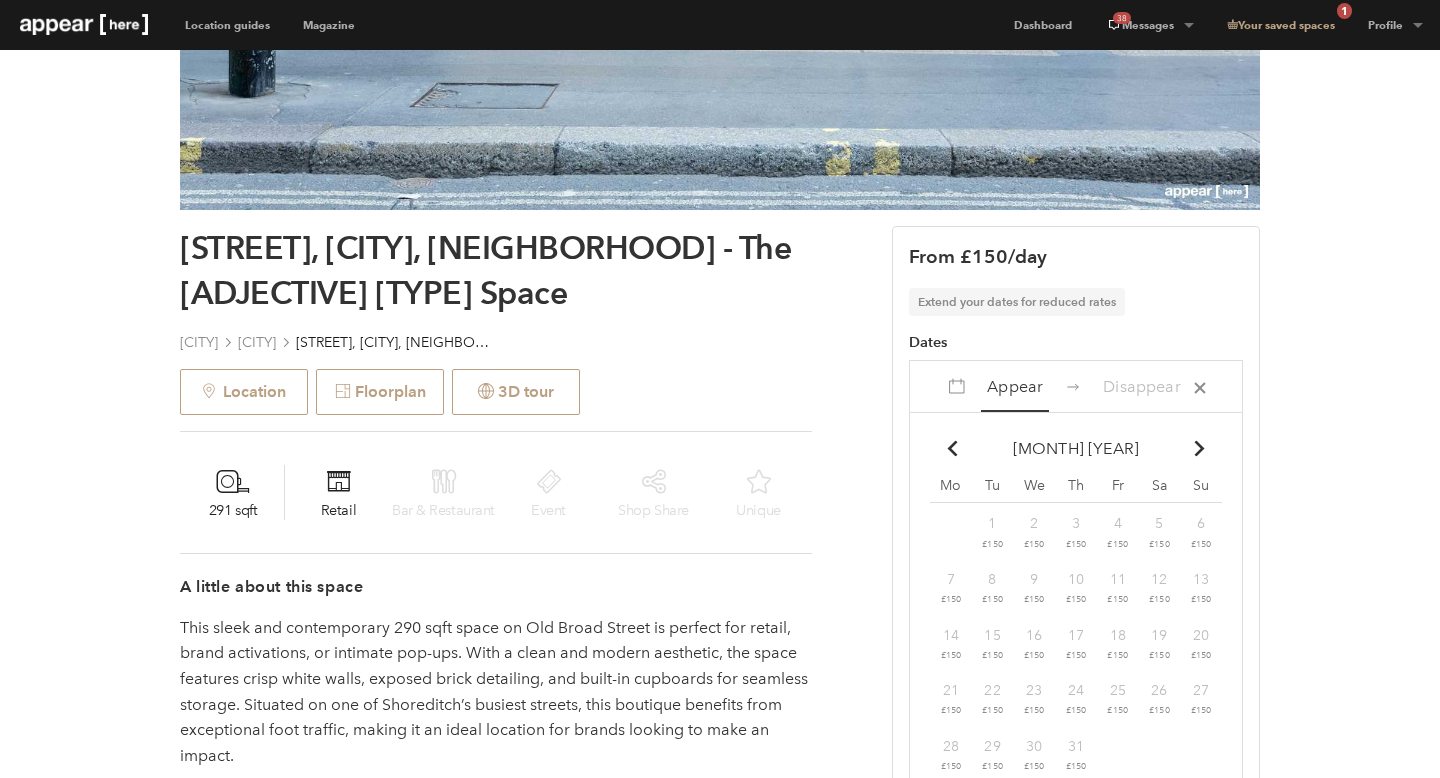 scroll, scrollTop: 766, scrollLeft: 0, axis: vertical 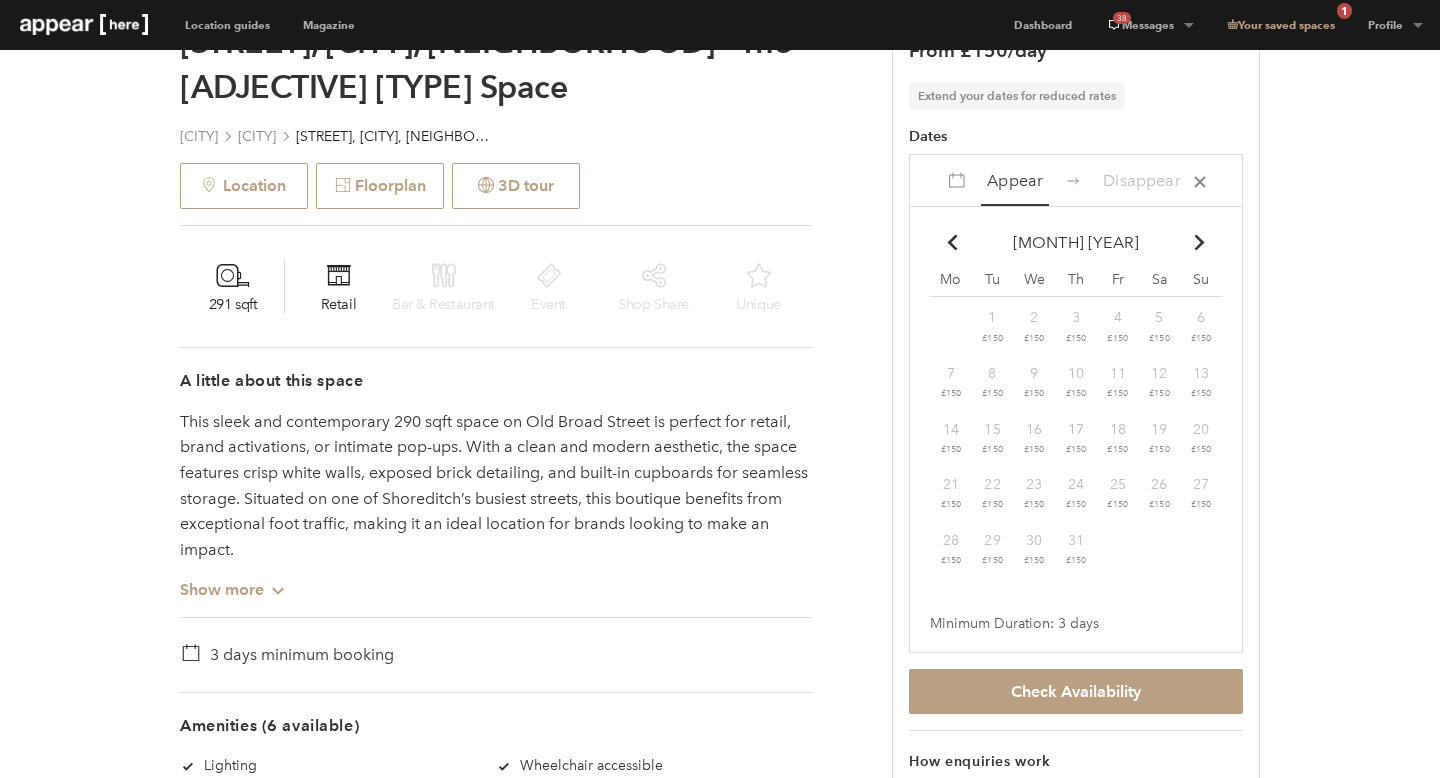 click at bounding box center [1200, 242] 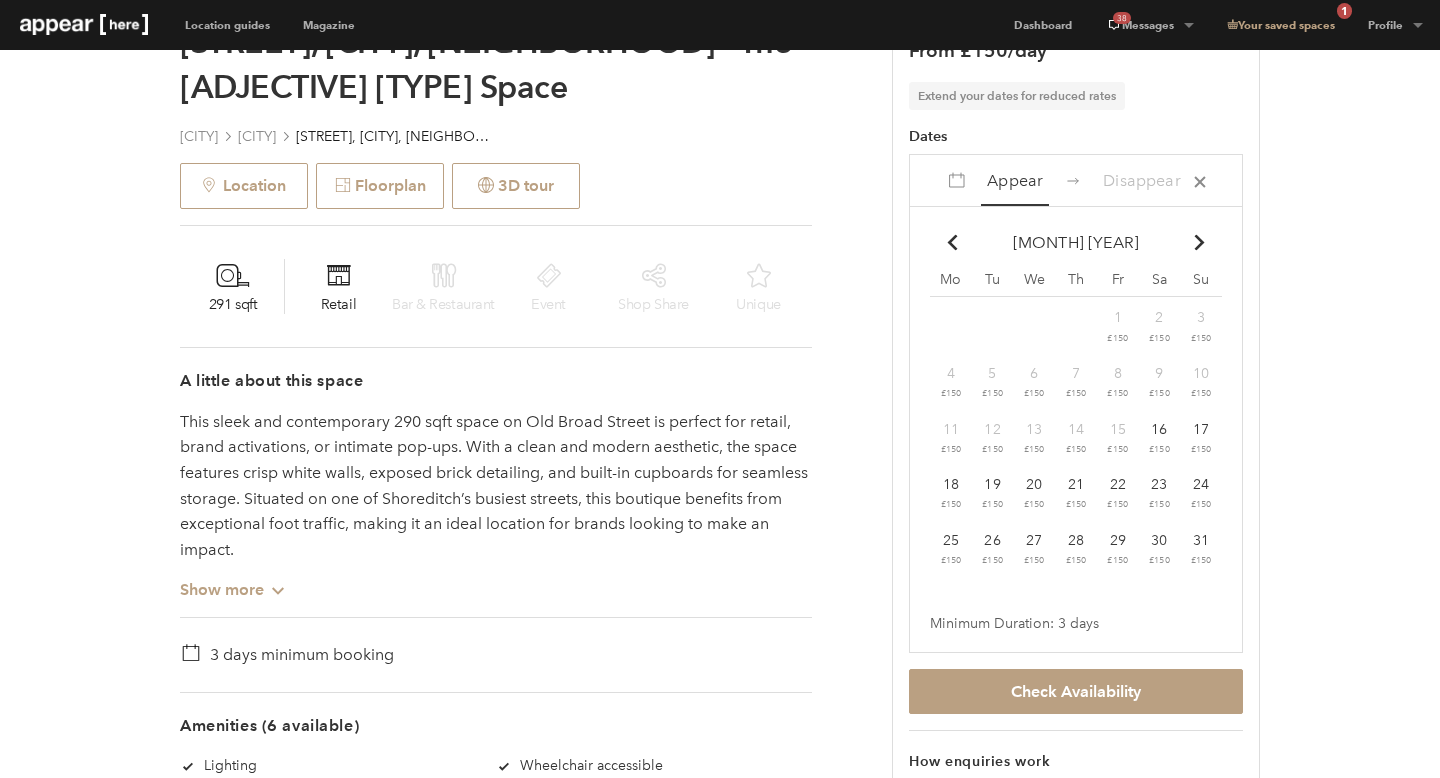 click on "16" at bounding box center [1118, 317] 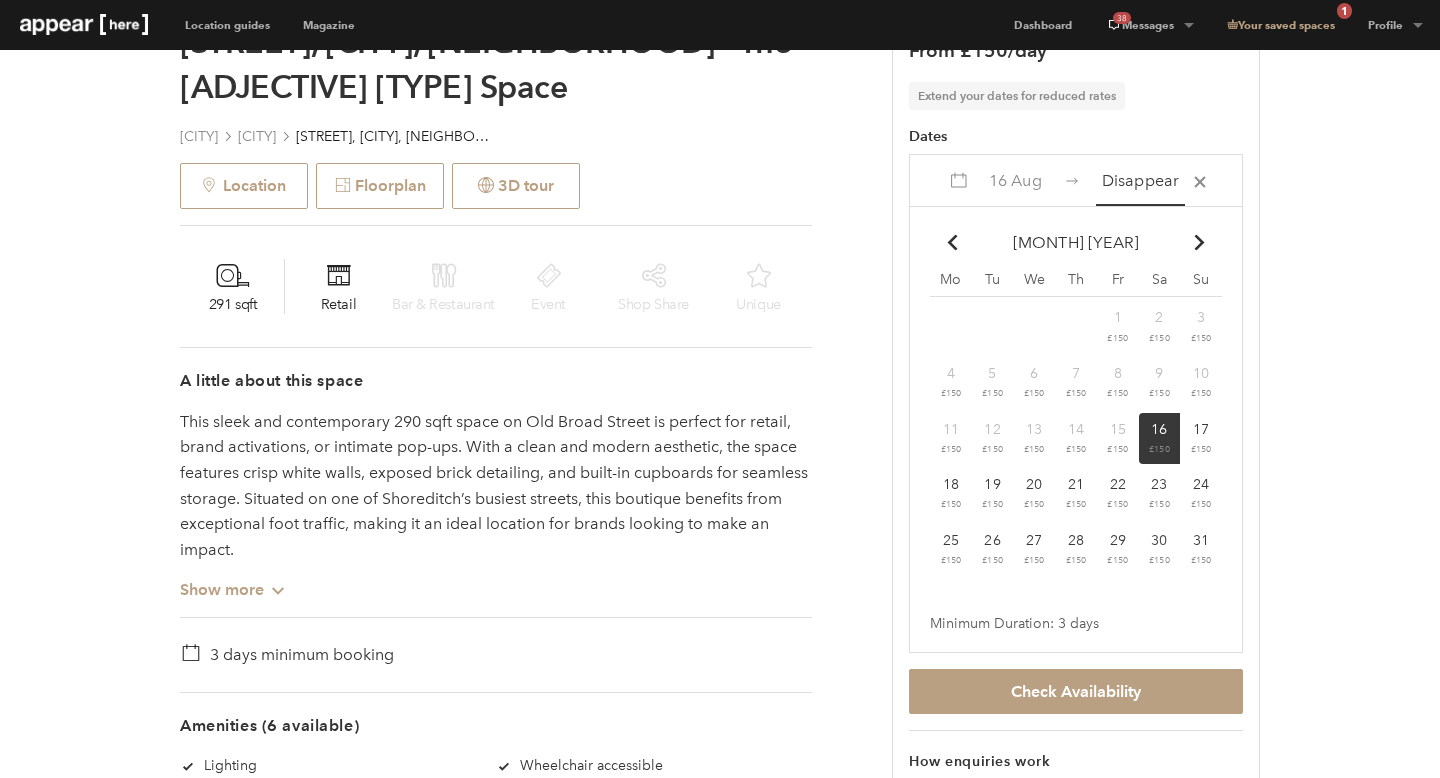 click on "31" at bounding box center (1118, 317) 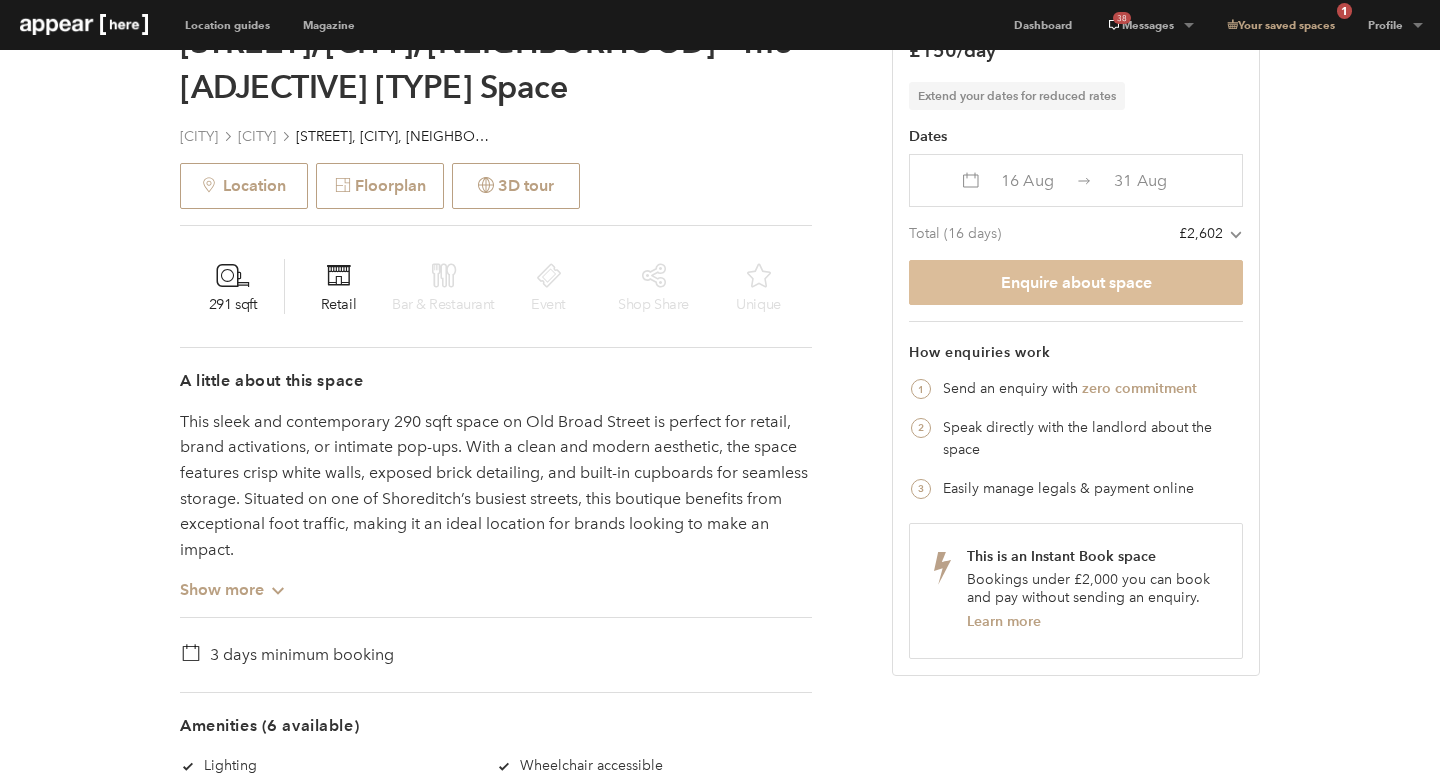 click on "Enquire about space" at bounding box center [1076, 282] 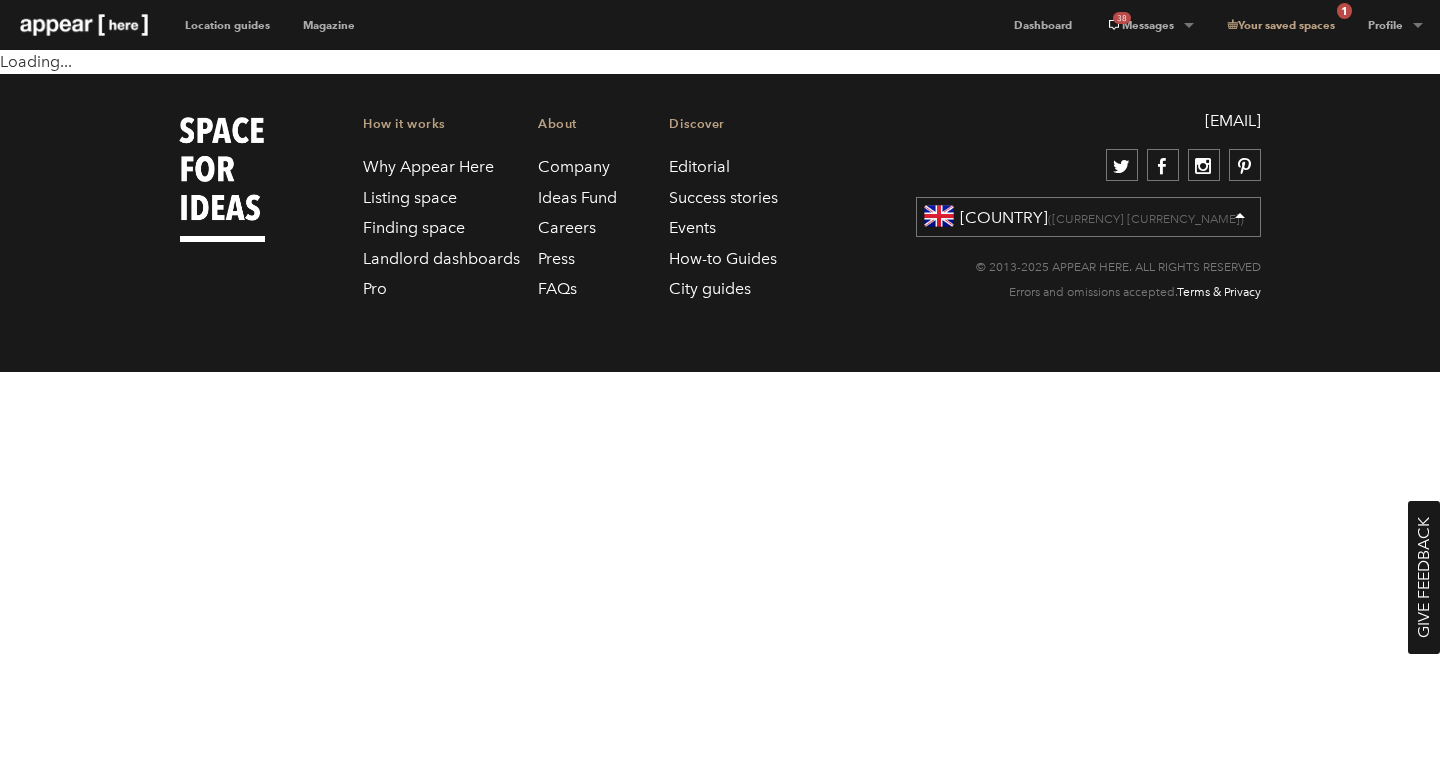 scroll, scrollTop: 0, scrollLeft: 0, axis: both 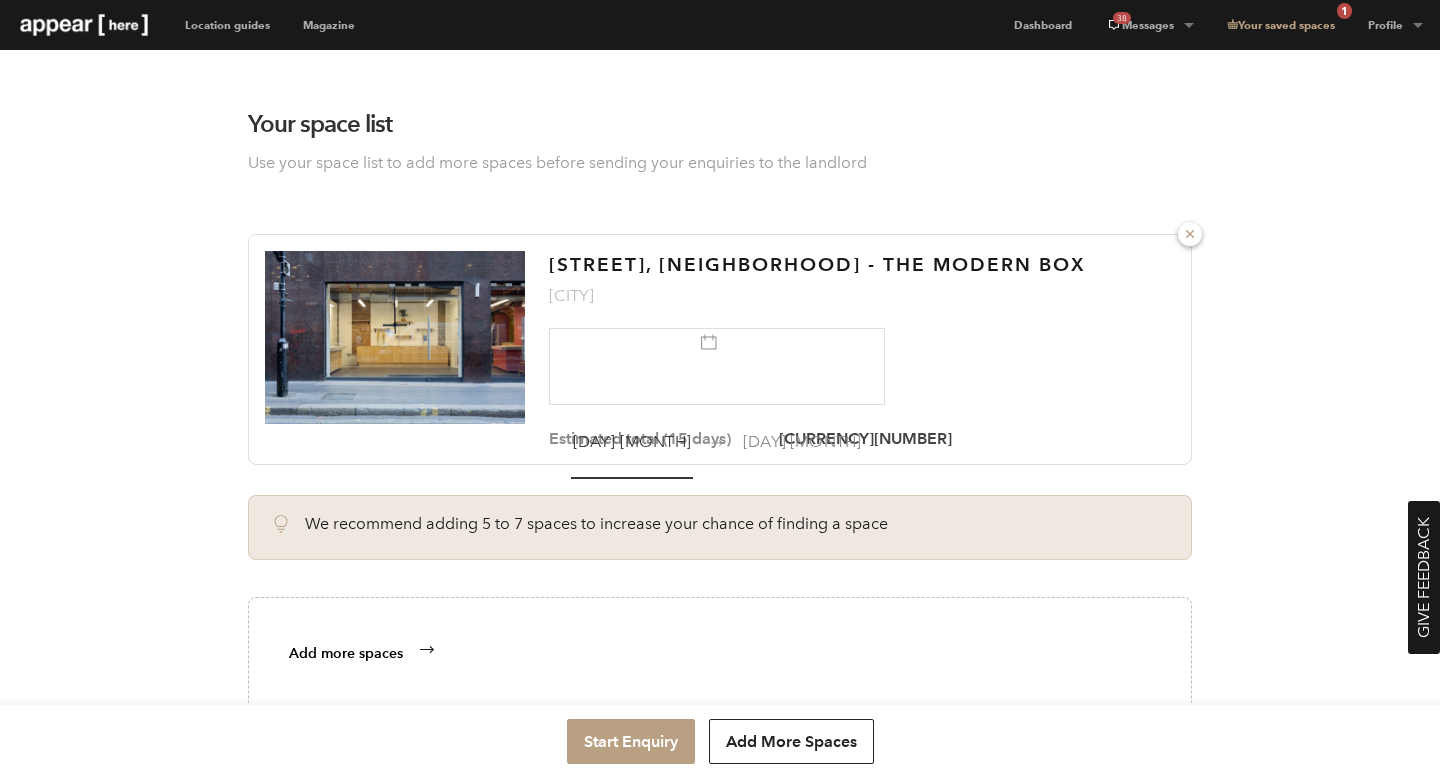 drag, startPoint x: 602, startPoint y: 296, endPoint x: 550, endPoint y: 265, distance: 60.53924 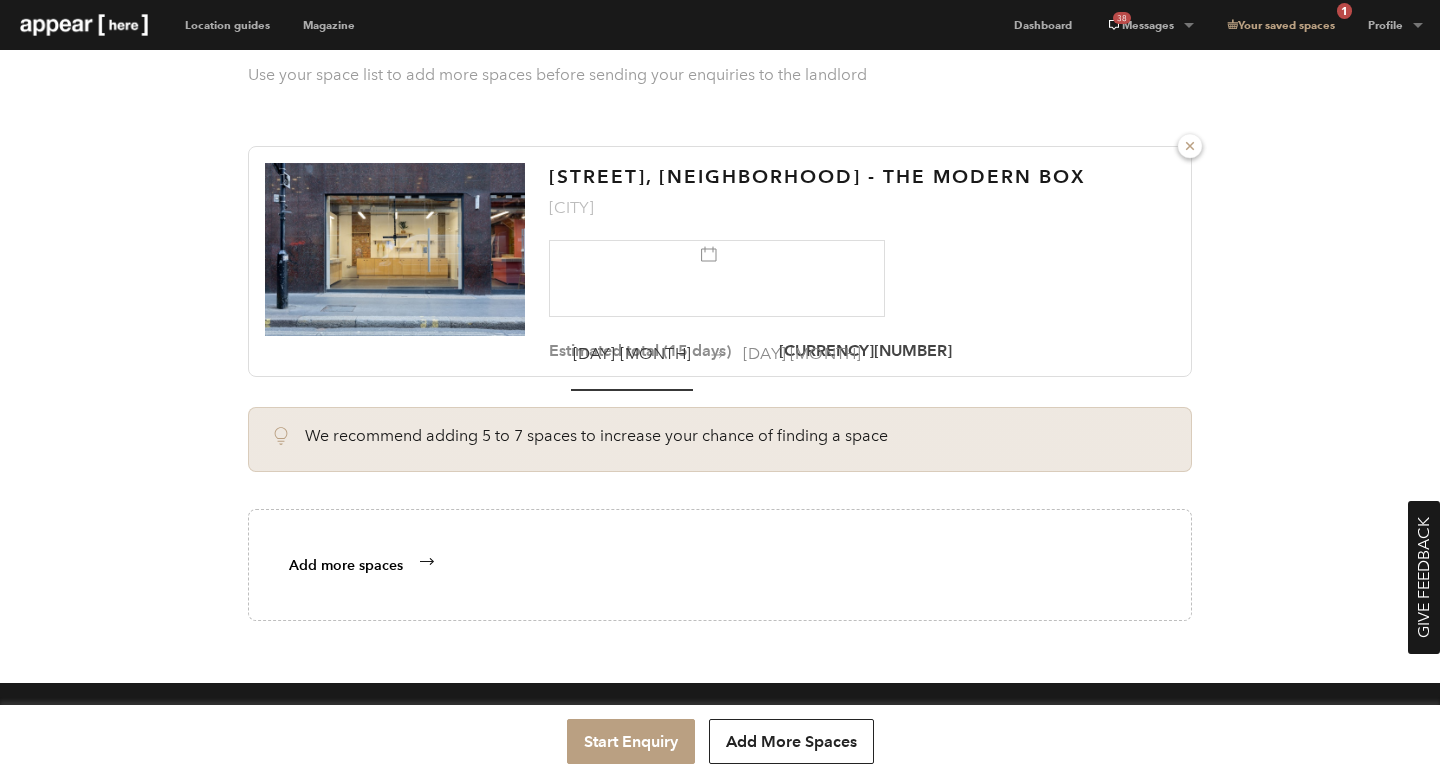 scroll, scrollTop: 137, scrollLeft: 0, axis: vertical 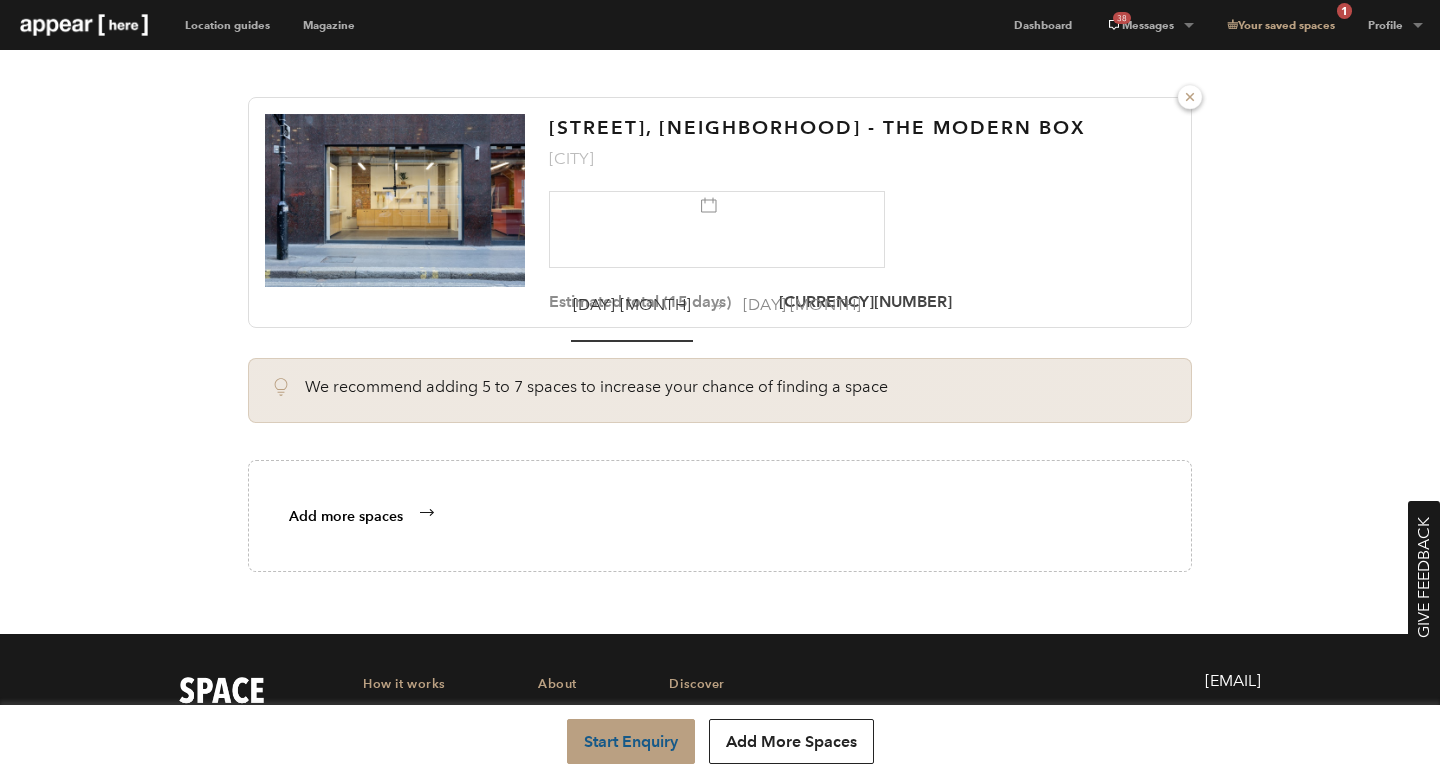 click on "Start Enquiry" at bounding box center (631, 741) 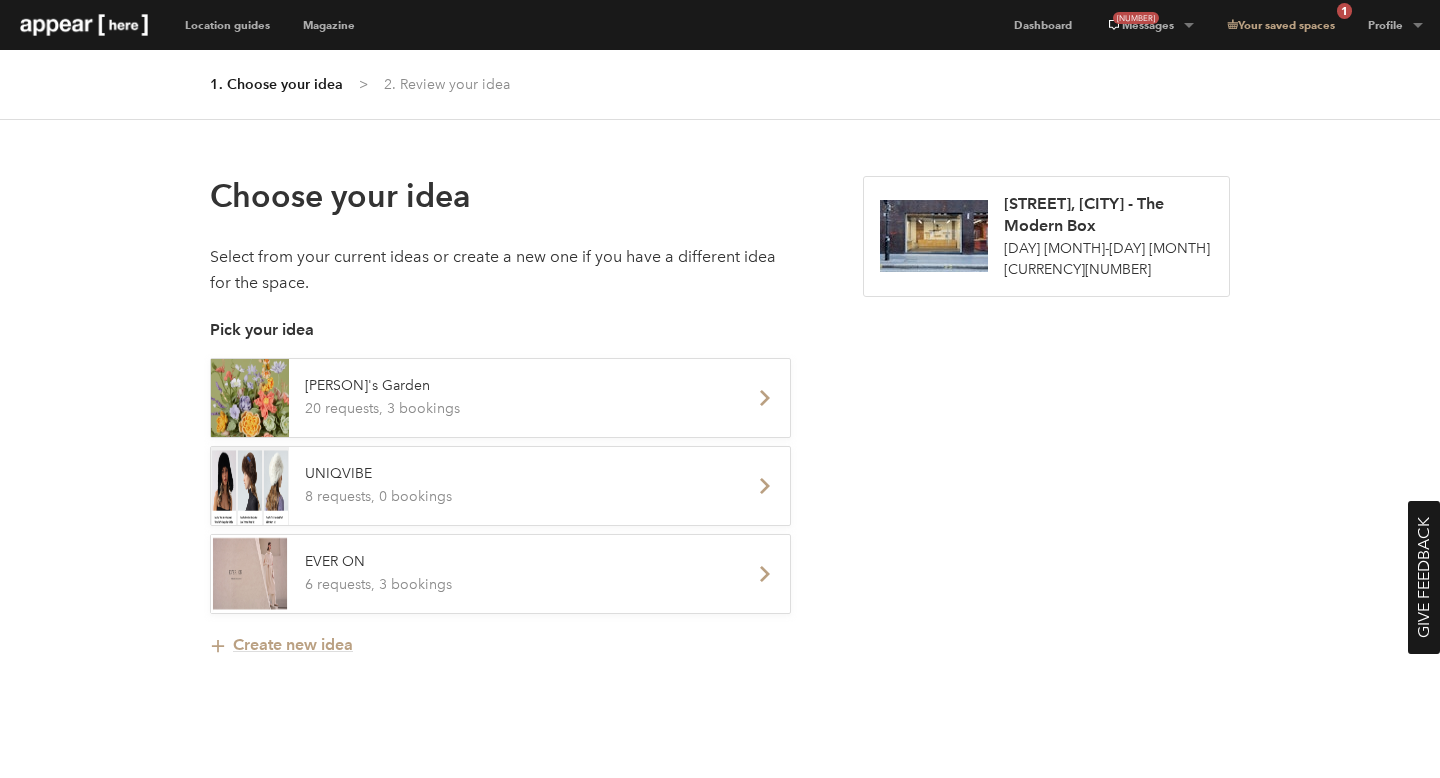 scroll, scrollTop: 0, scrollLeft: 0, axis: both 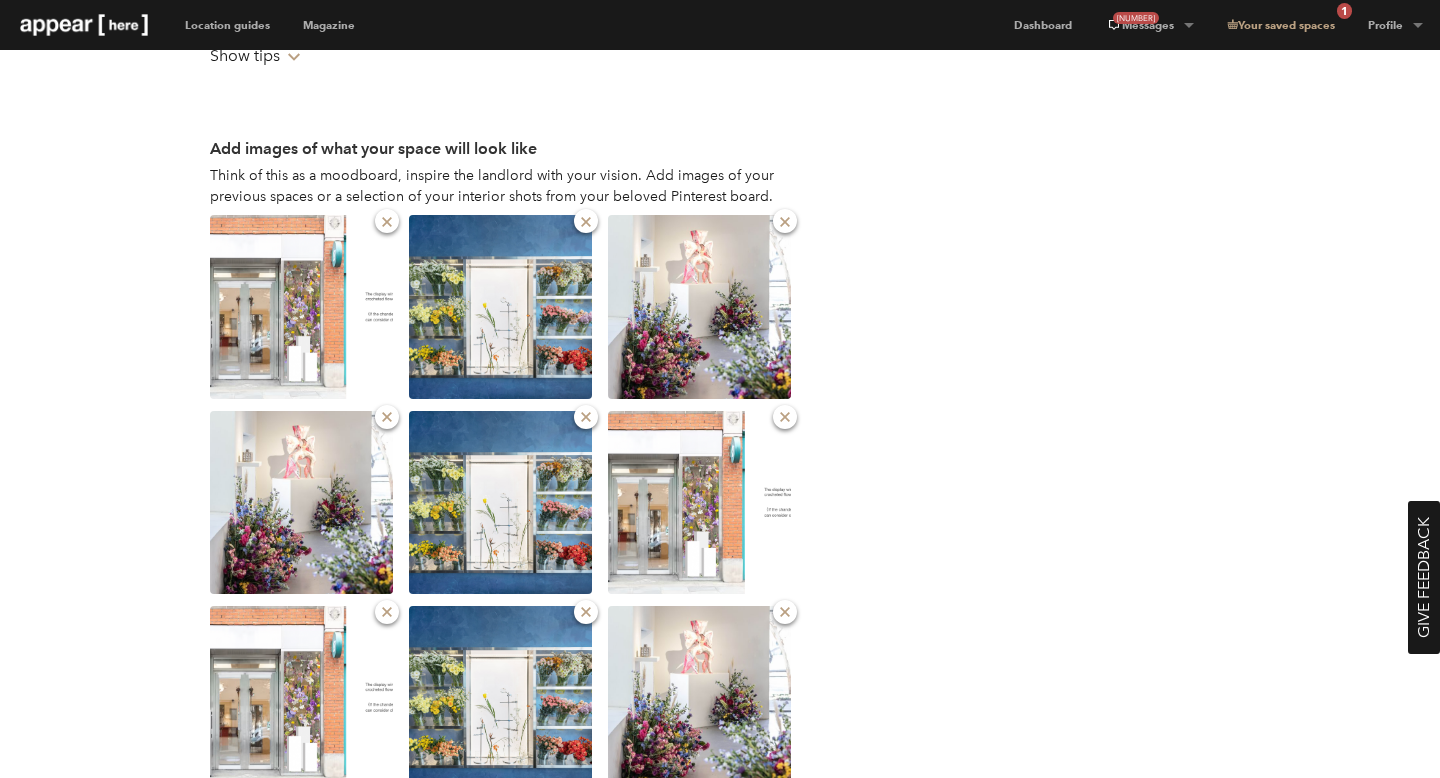 click at bounding box center (387, 222) 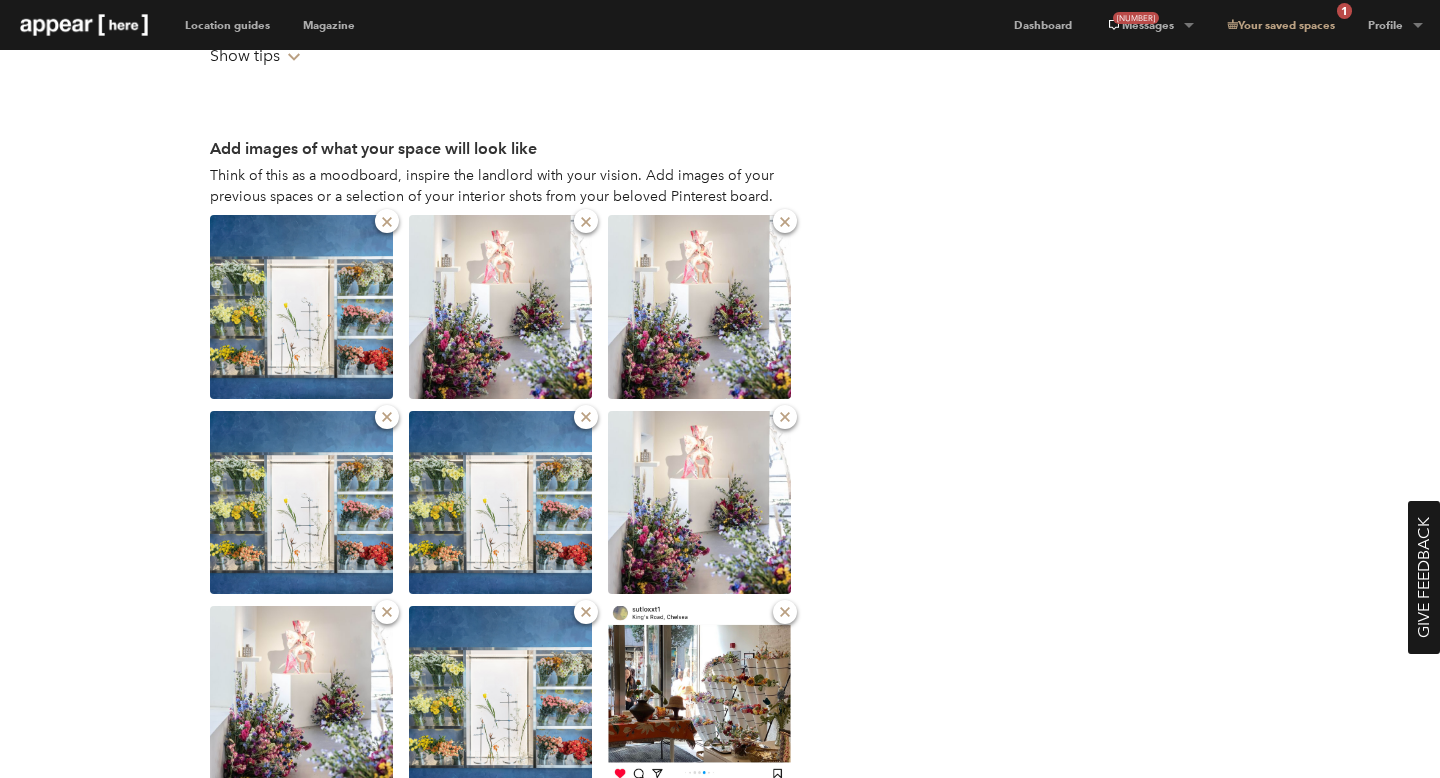 click at bounding box center (387, 222) 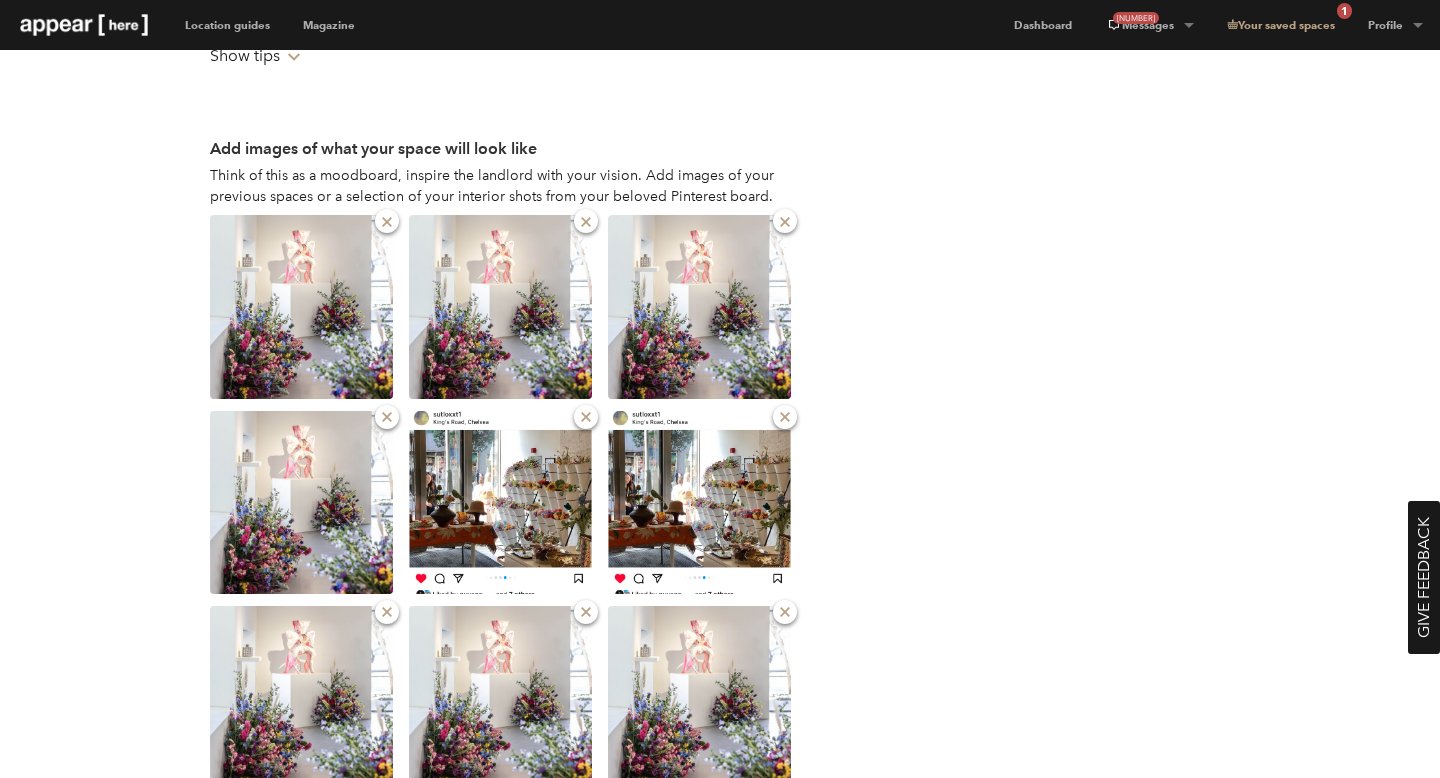 click at bounding box center (387, 222) 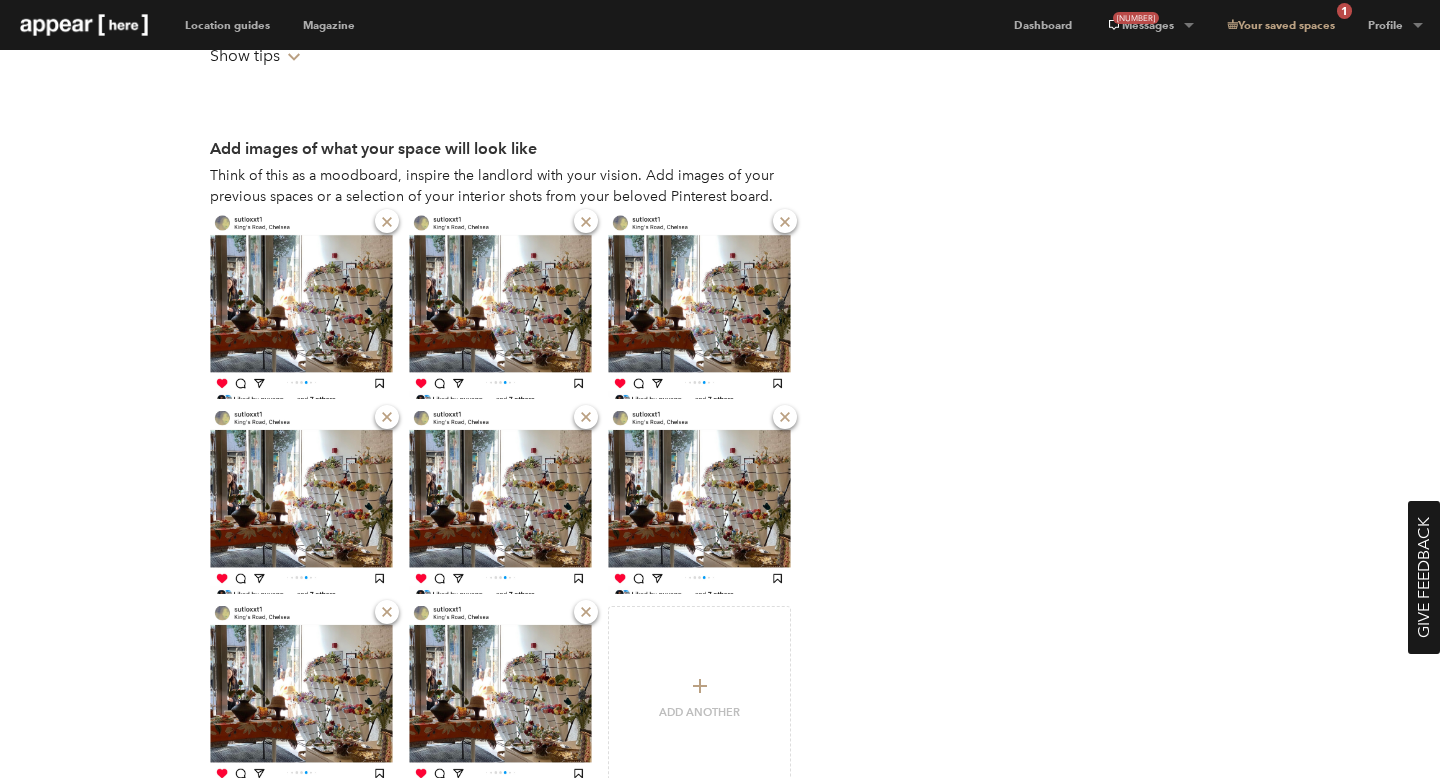 scroll, scrollTop: 3972, scrollLeft: 0, axis: vertical 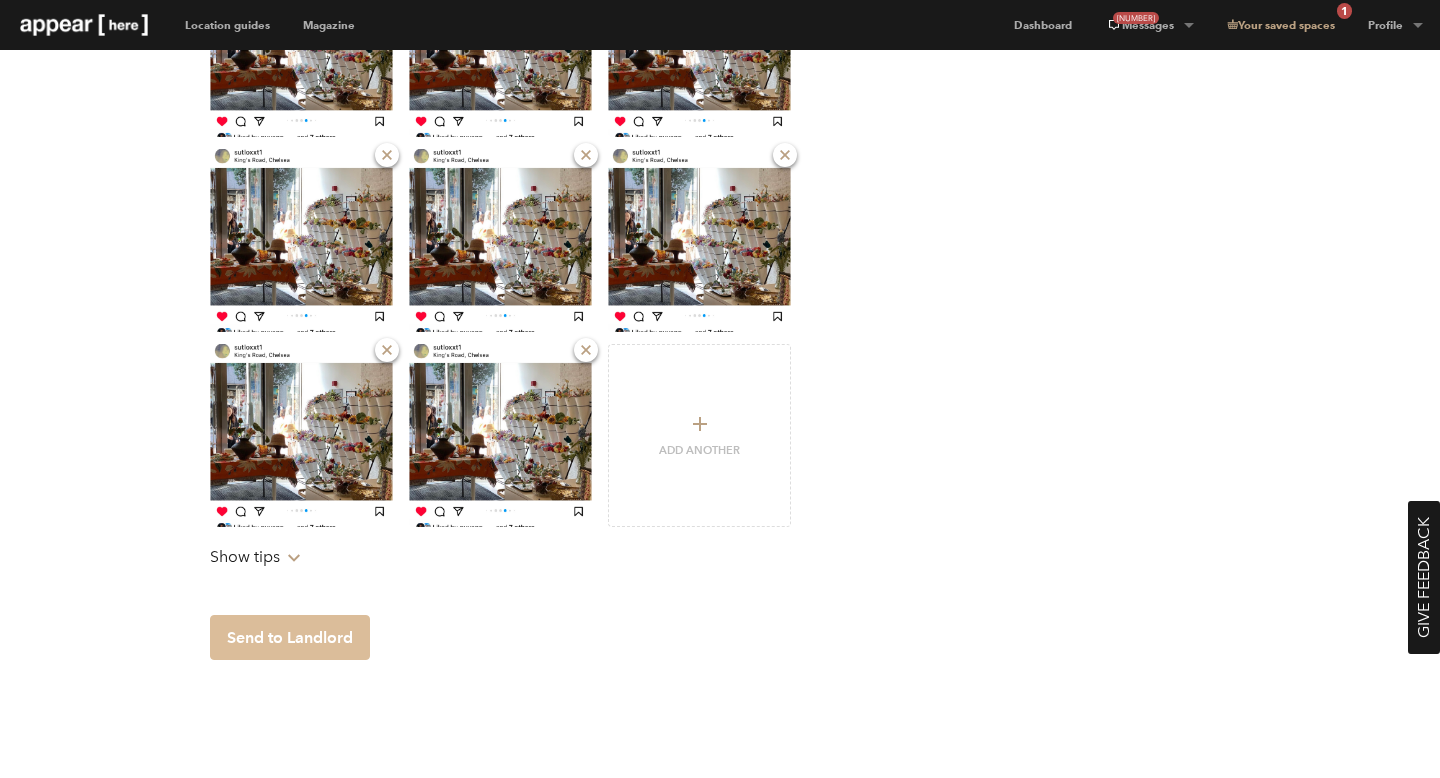 click on "Send to Landlord" at bounding box center [290, 637] 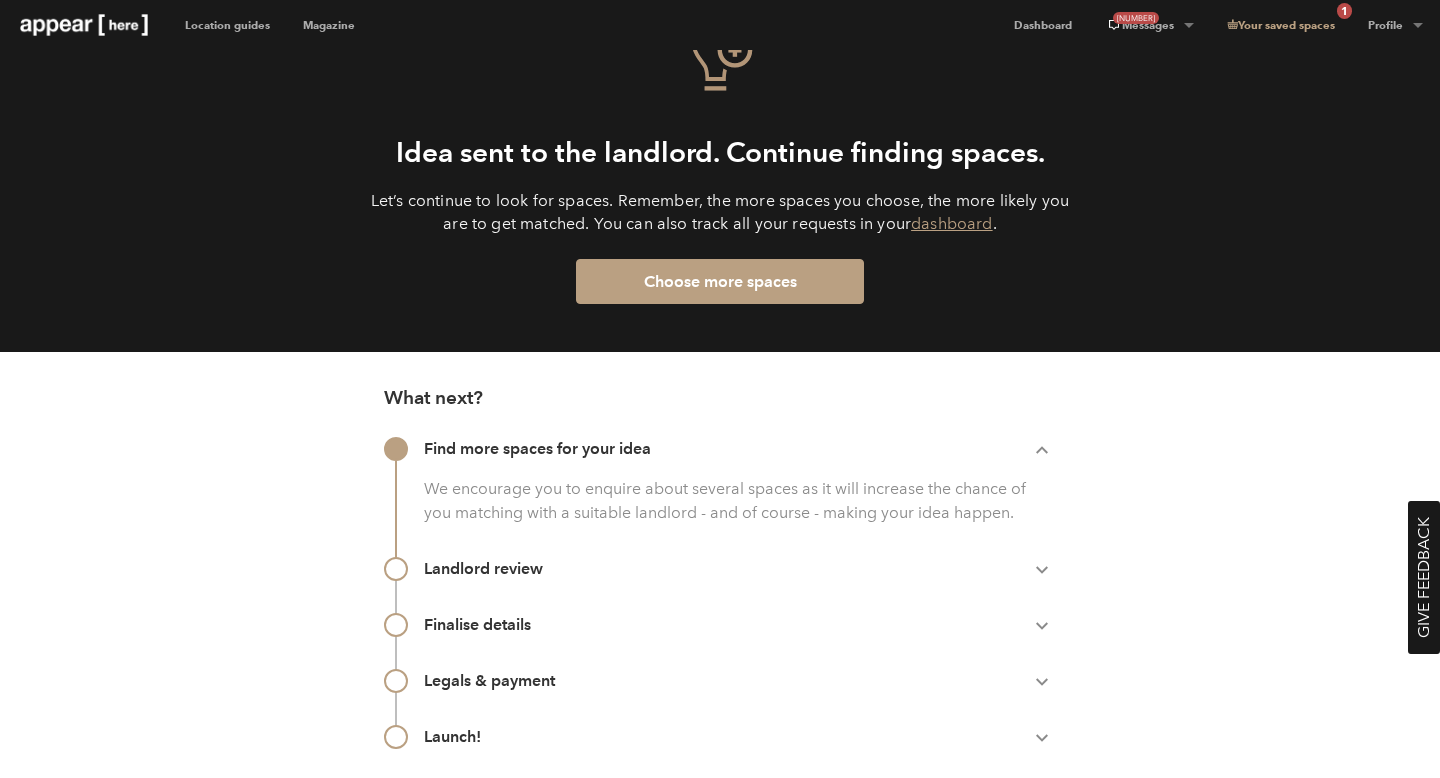 scroll, scrollTop: 0, scrollLeft: 0, axis: both 